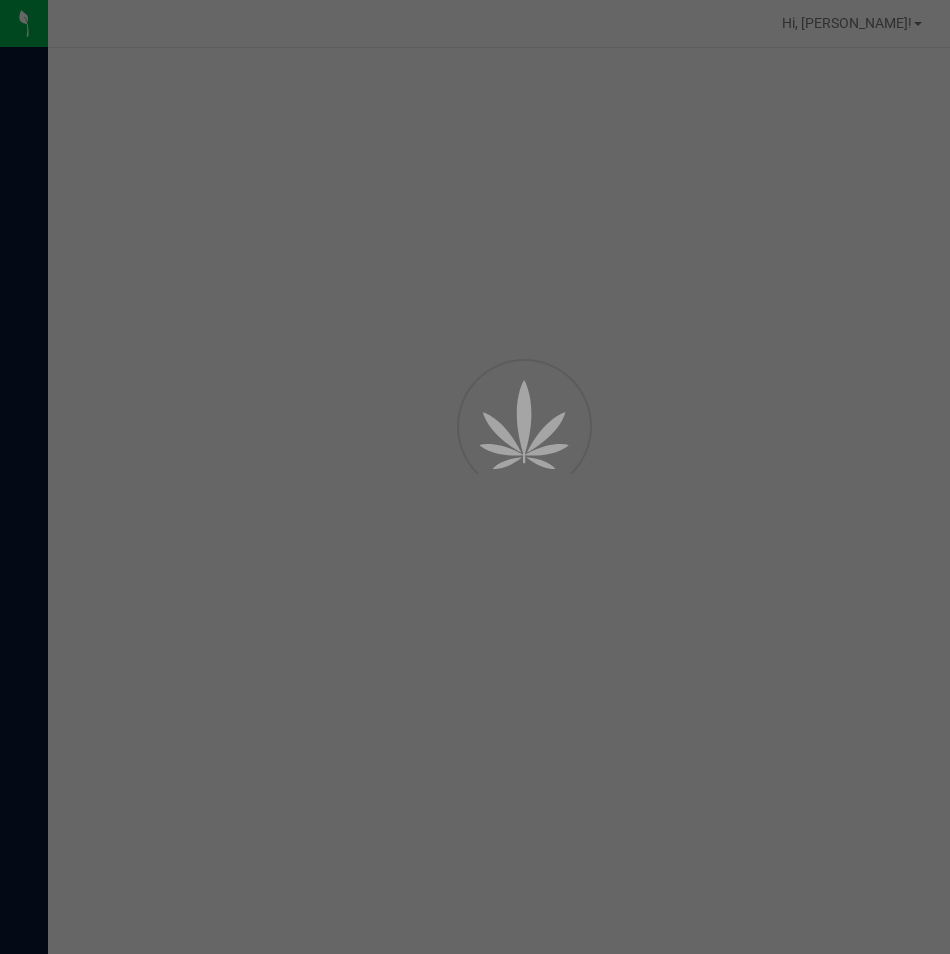scroll, scrollTop: 0, scrollLeft: 0, axis: both 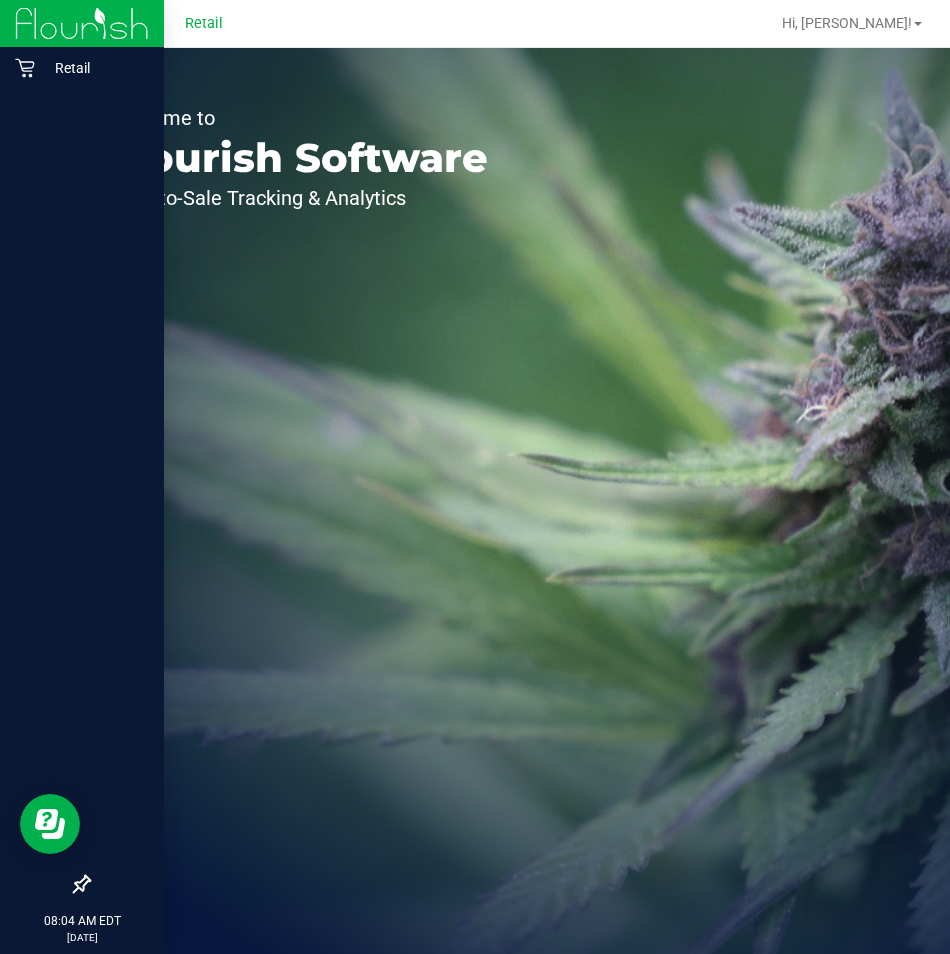 click at bounding box center [82, 23] 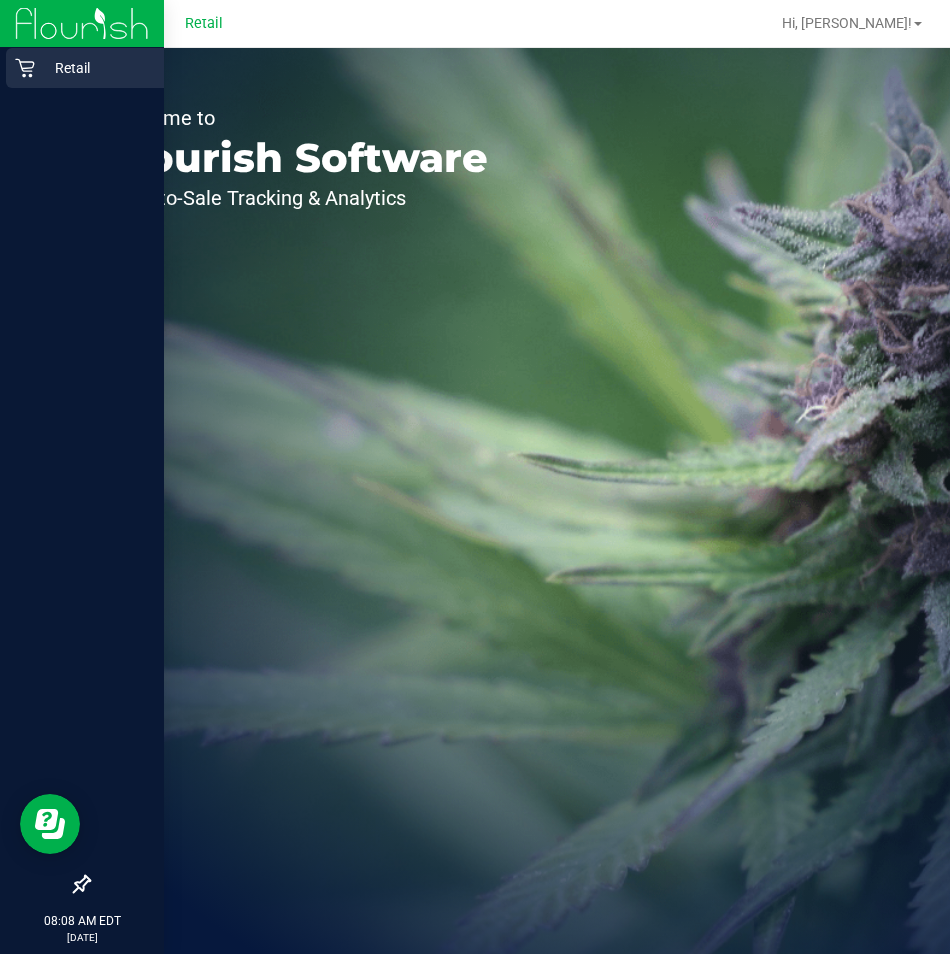 click on "Retail" at bounding box center (95, 68) 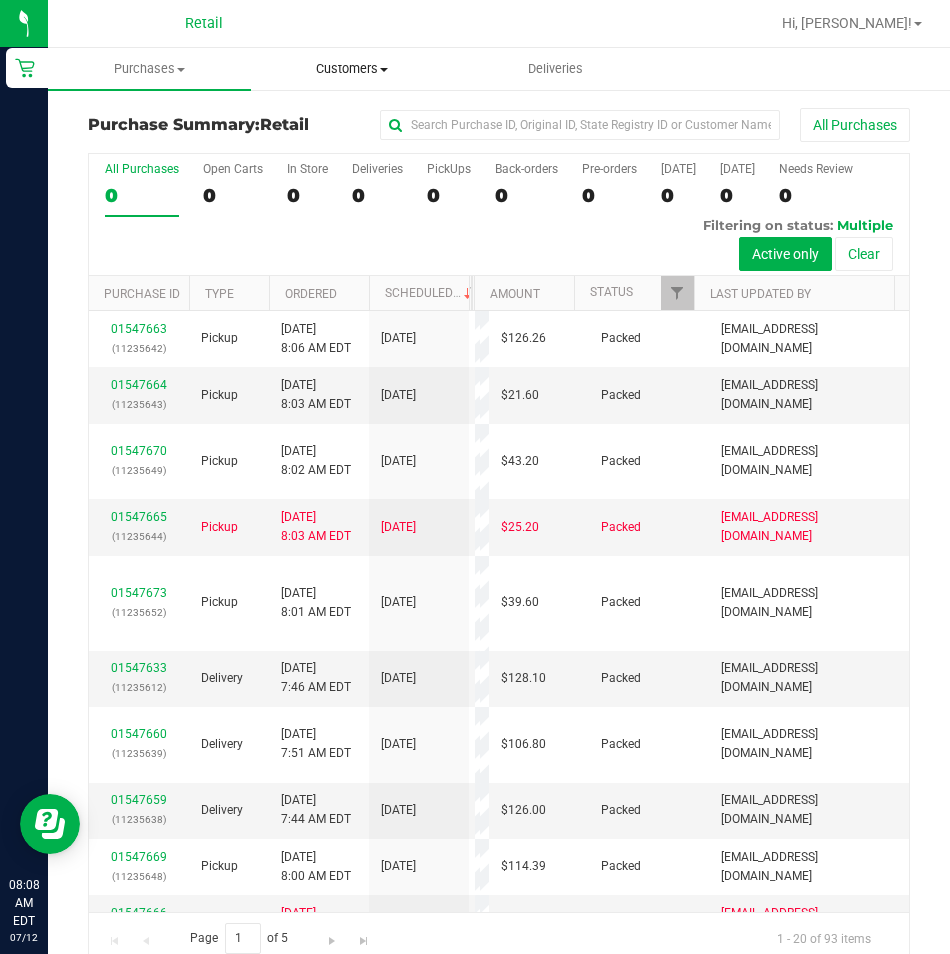 click on "Customers
All customers
Add a new customer
All physicians" at bounding box center [352, 69] 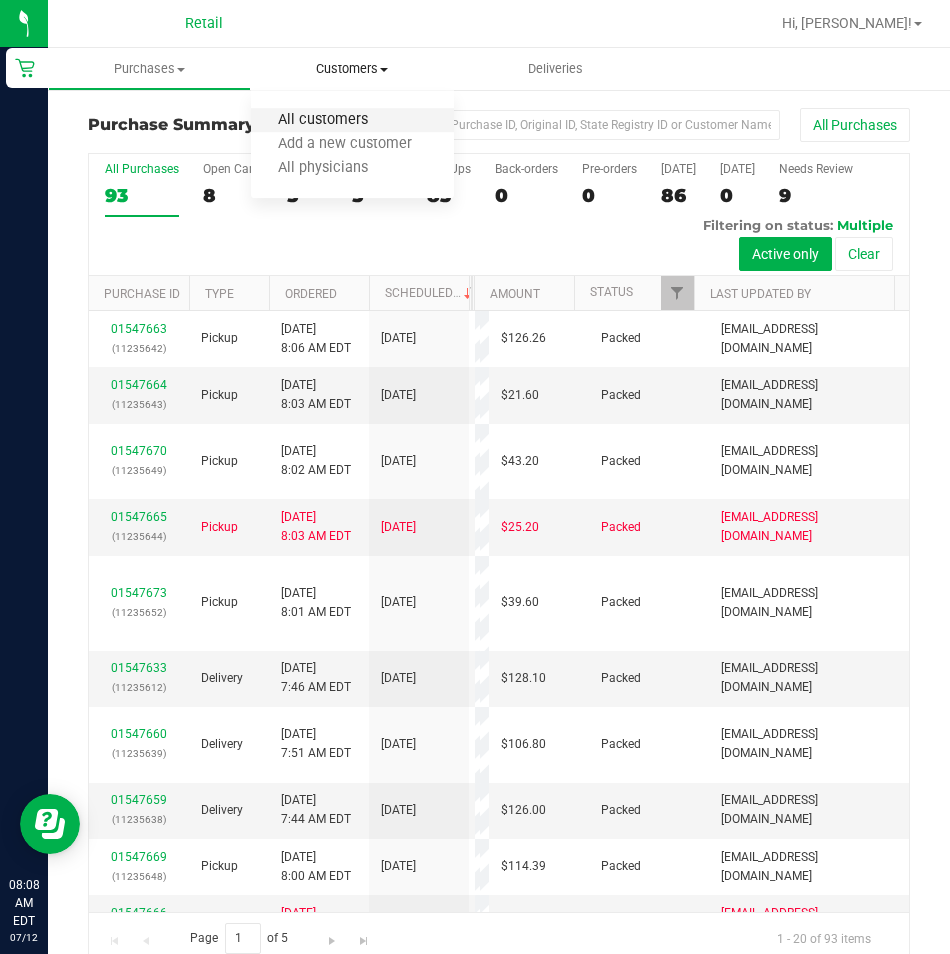 click on "All customers" at bounding box center (323, 120) 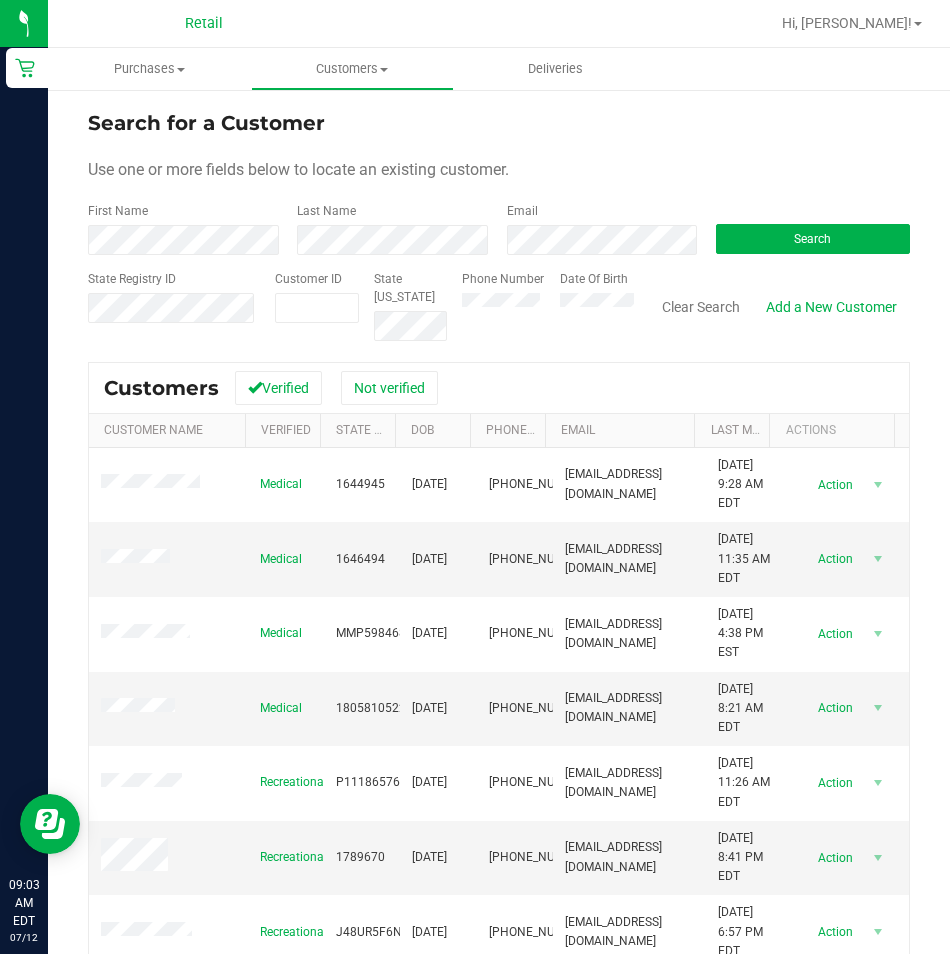 click on "Search for a Customer
Use one or more fields below to locate an existing customer.
First Name
Last Name
Email
Search
State Registry ID
Customer ID
State [US_STATE]
Phone Number
Date Of Birth" at bounding box center [499, 224] 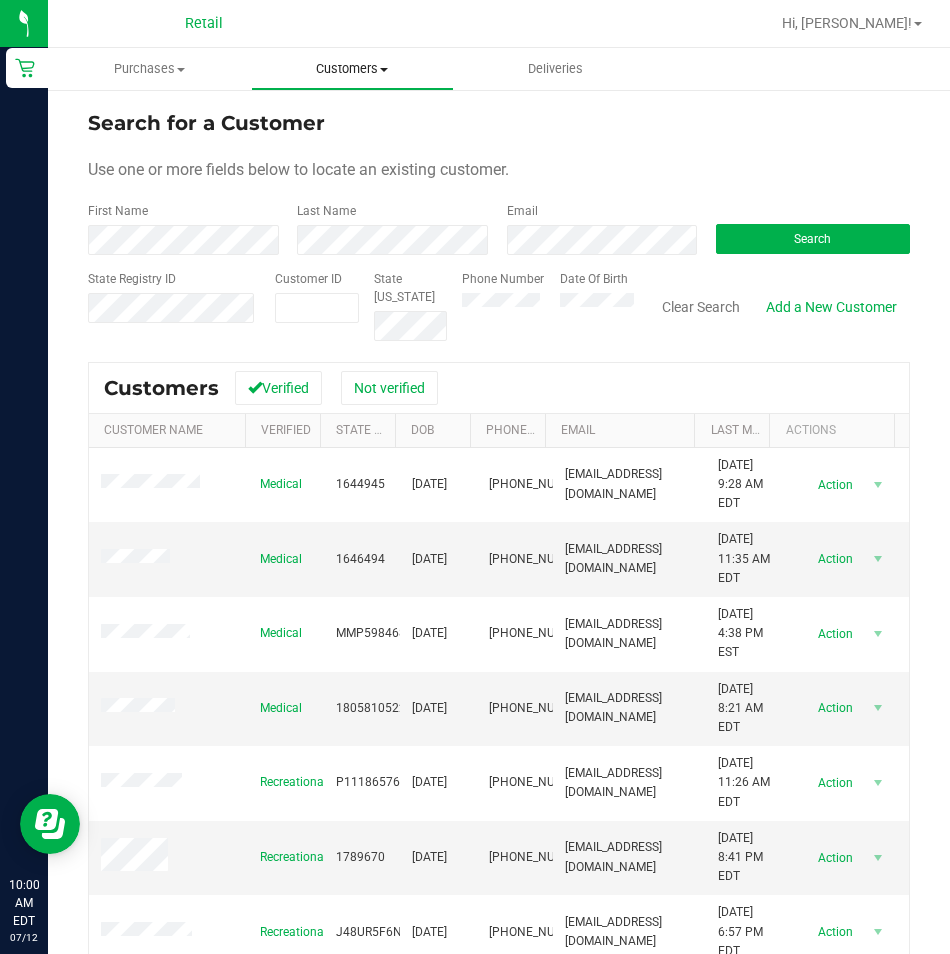 click on "Customers" at bounding box center [352, 69] 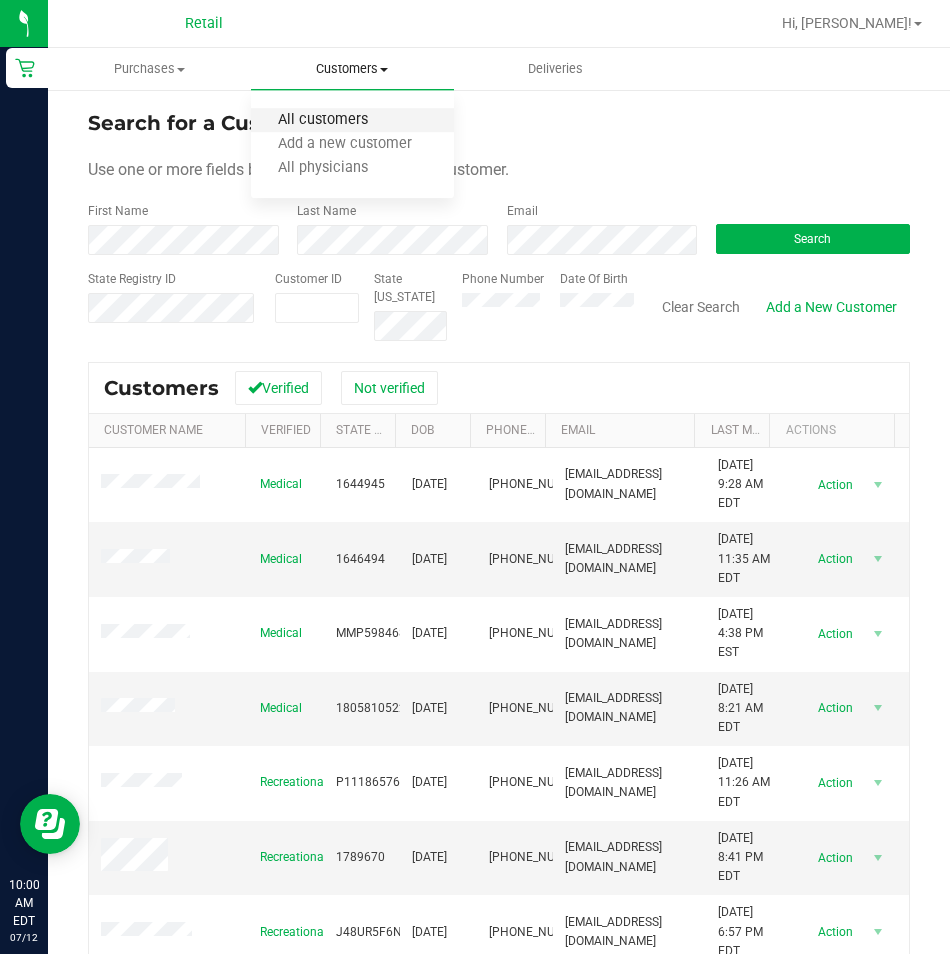 click on "All customers" at bounding box center (323, 120) 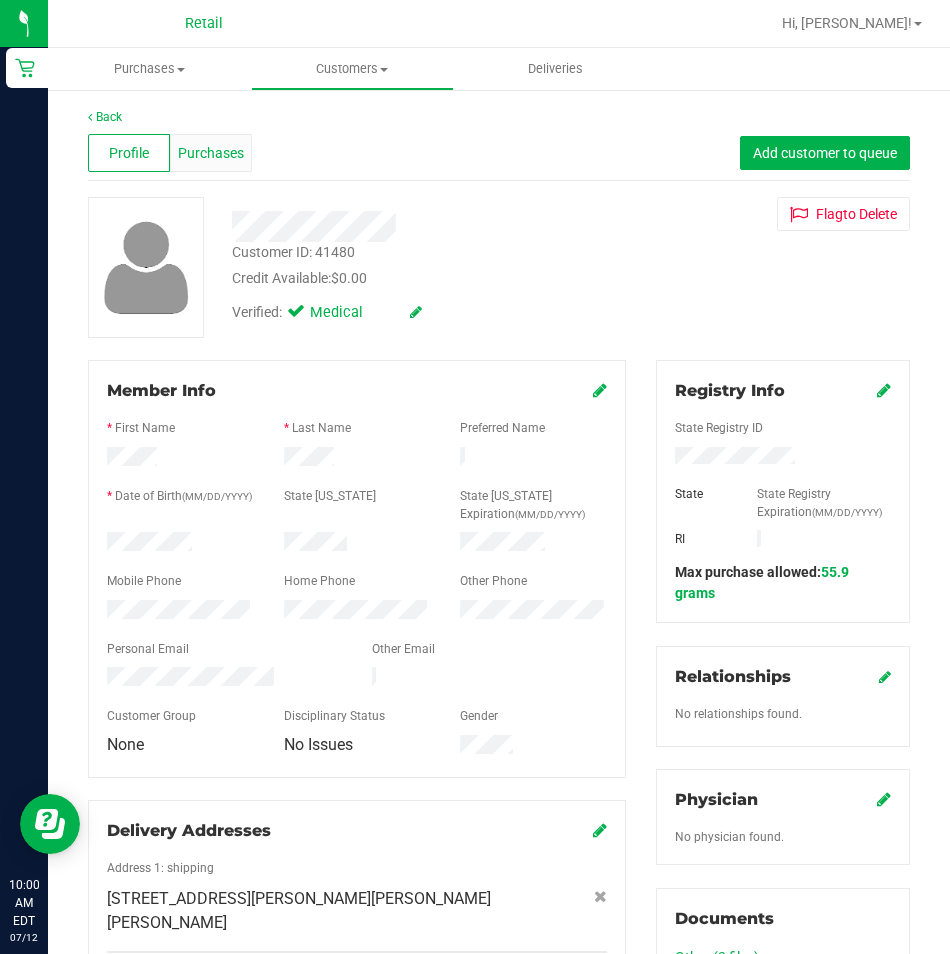click on "Purchases" at bounding box center [211, 153] 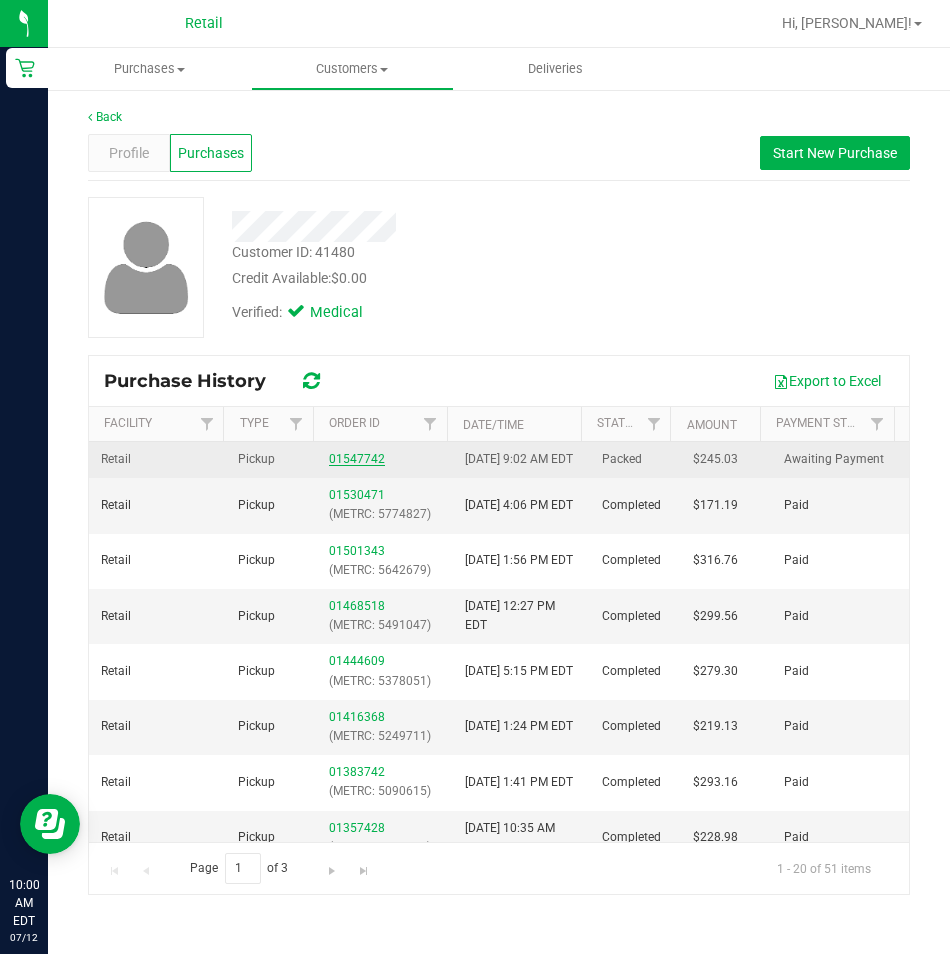 click on "01547742" at bounding box center [357, 459] 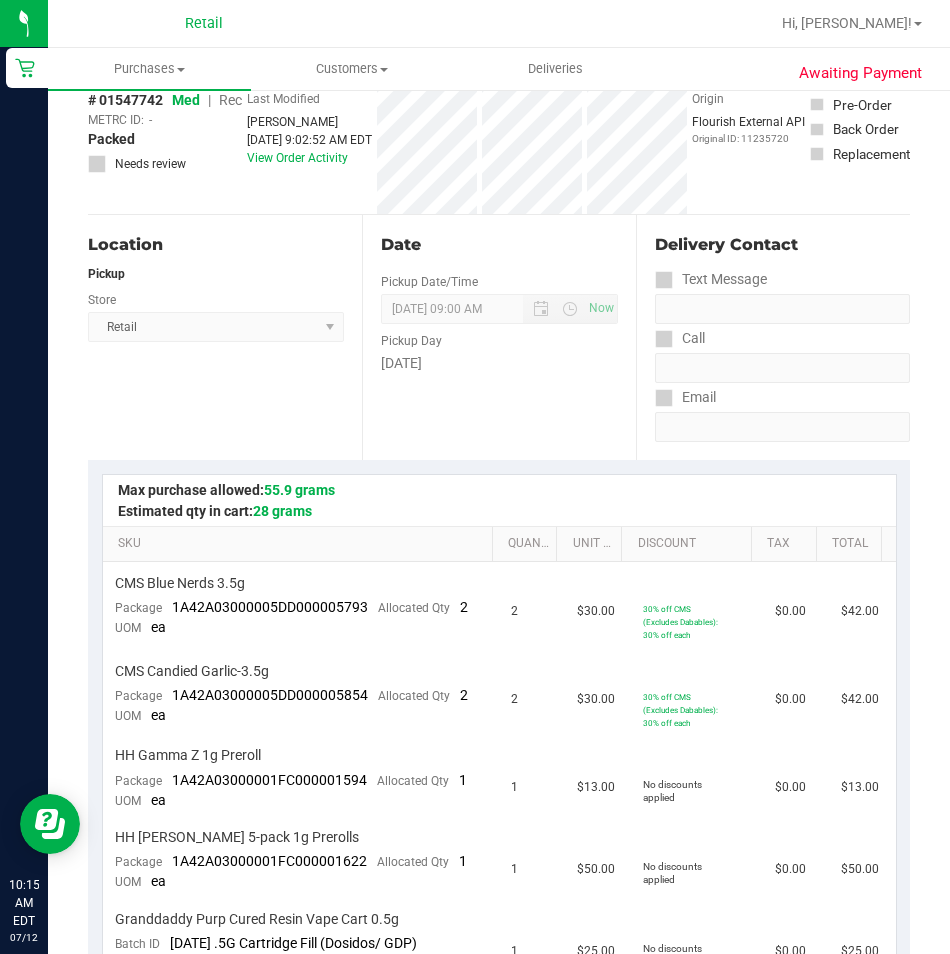 scroll, scrollTop: 0, scrollLeft: 0, axis: both 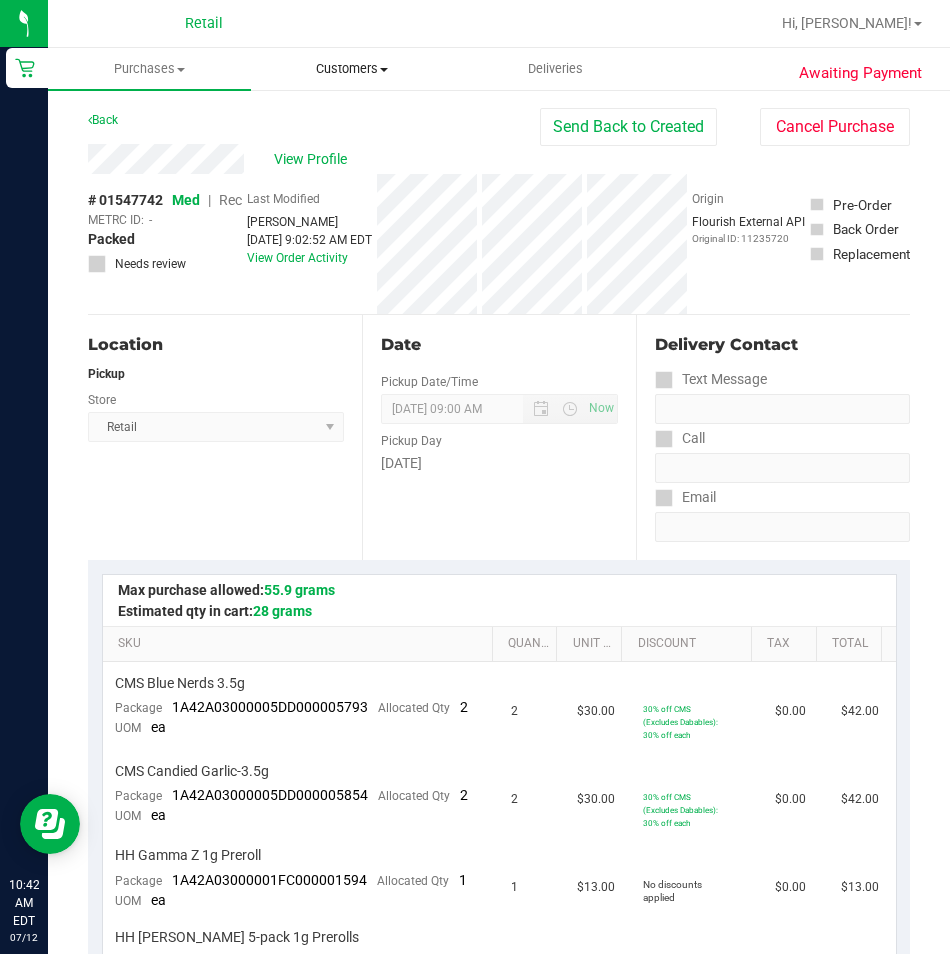 click on "Customers
All customers
Add a new customer
All physicians" at bounding box center [352, 69] 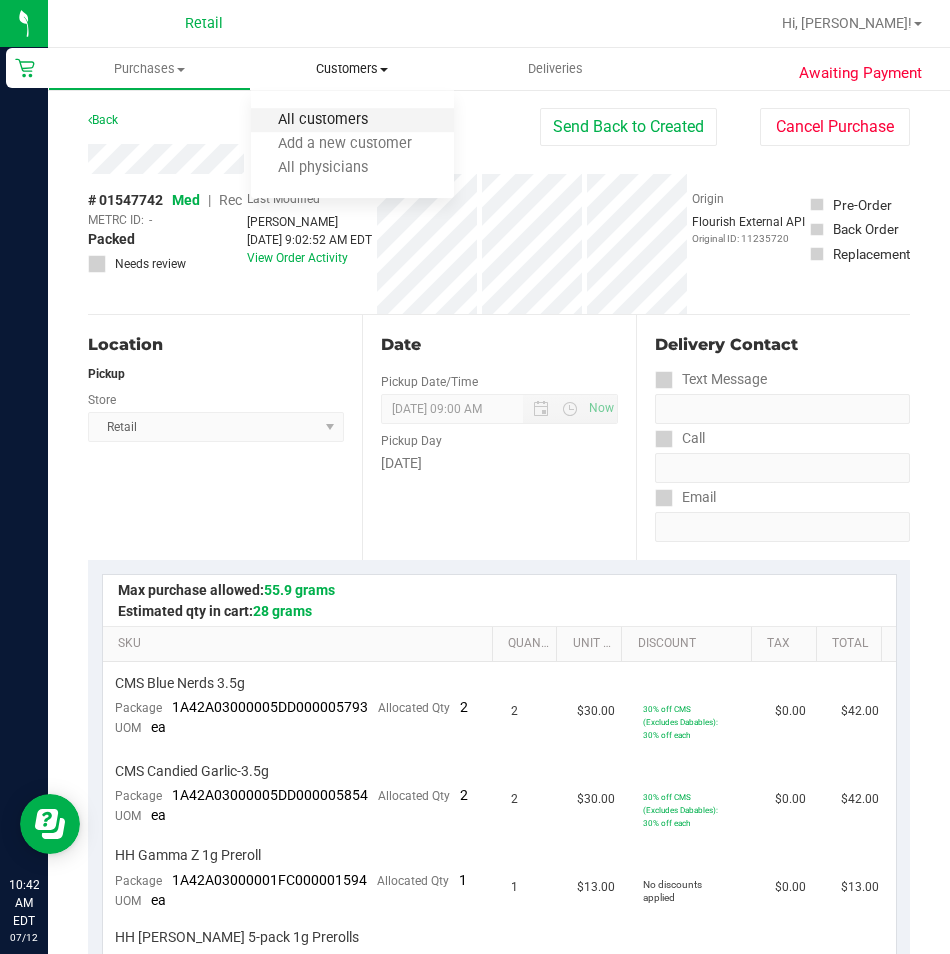 click on "All customers" at bounding box center (323, 120) 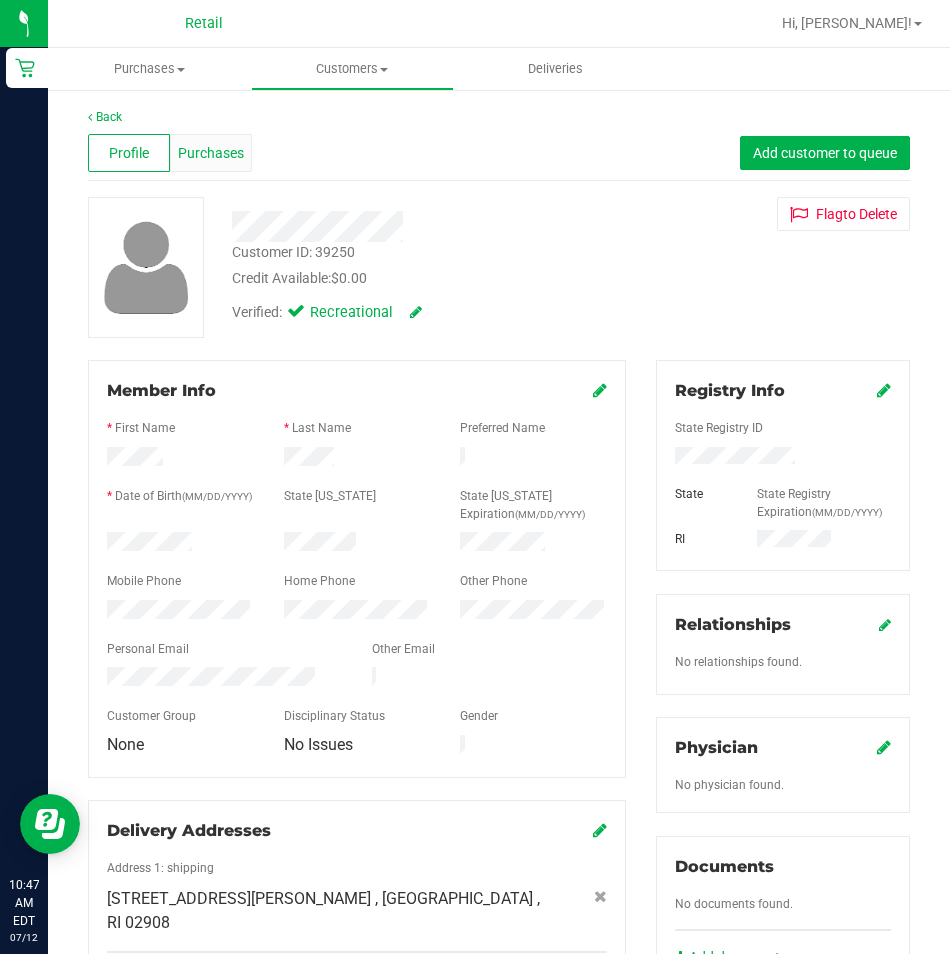 click on "Purchases" at bounding box center (211, 153) 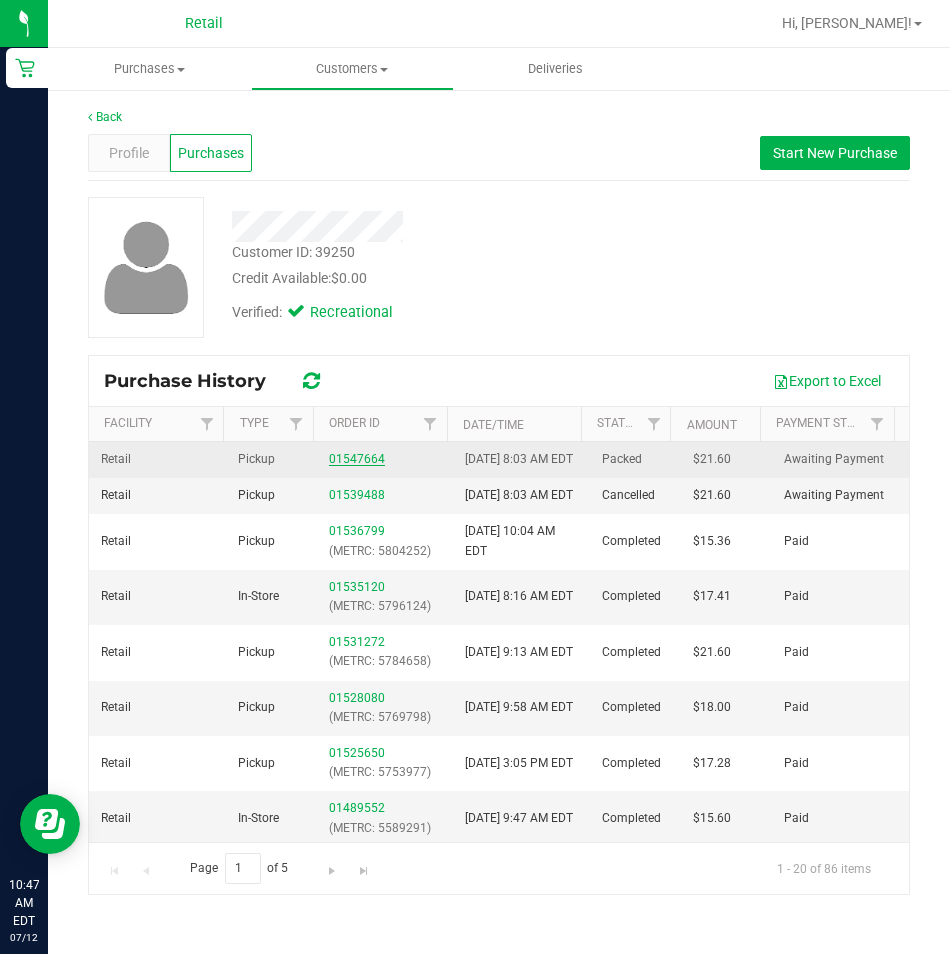 click on "01547664" at bounding box center [357, 459] 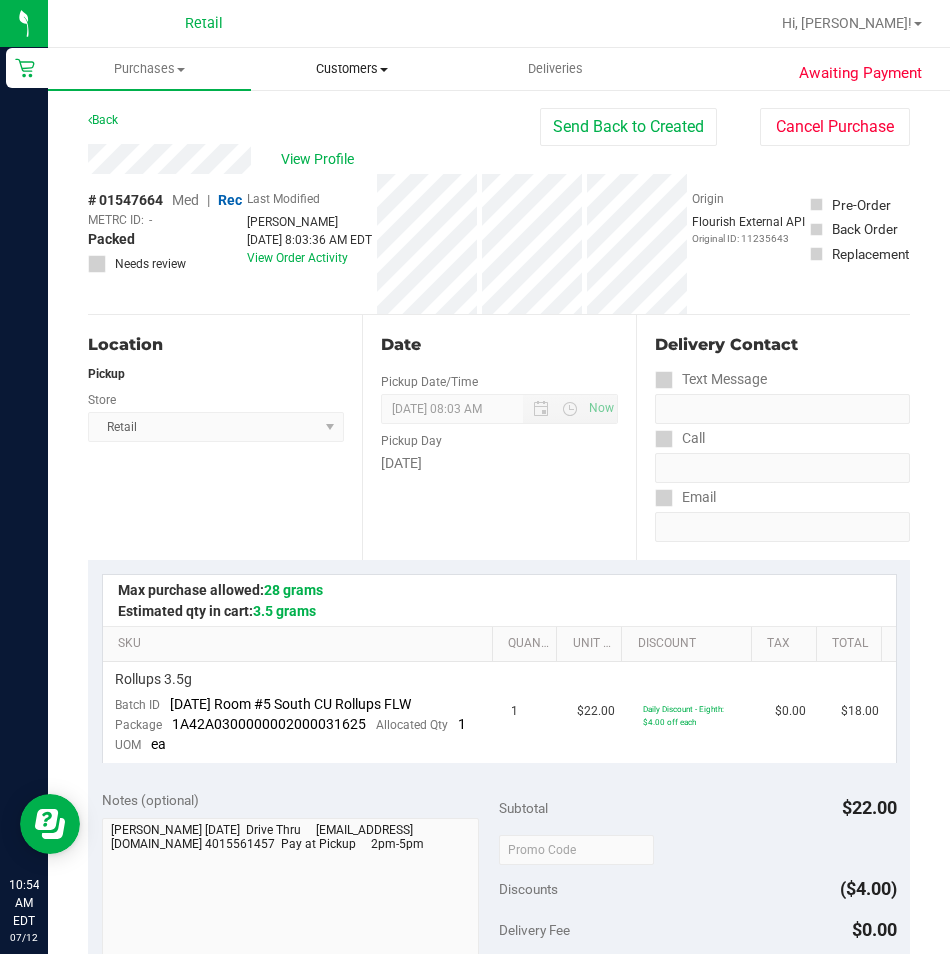 click on "Customers" at bounding box center [352, 69] 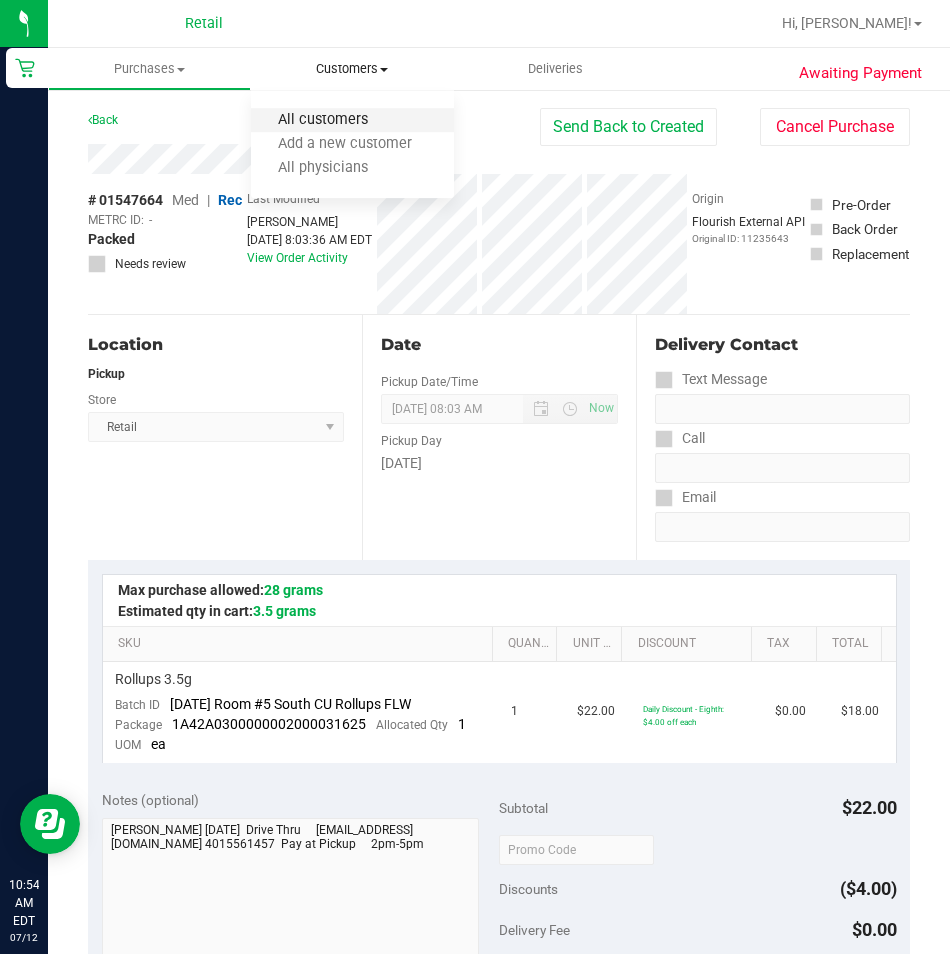 click on "All customers" at bounding box center (323, 120) 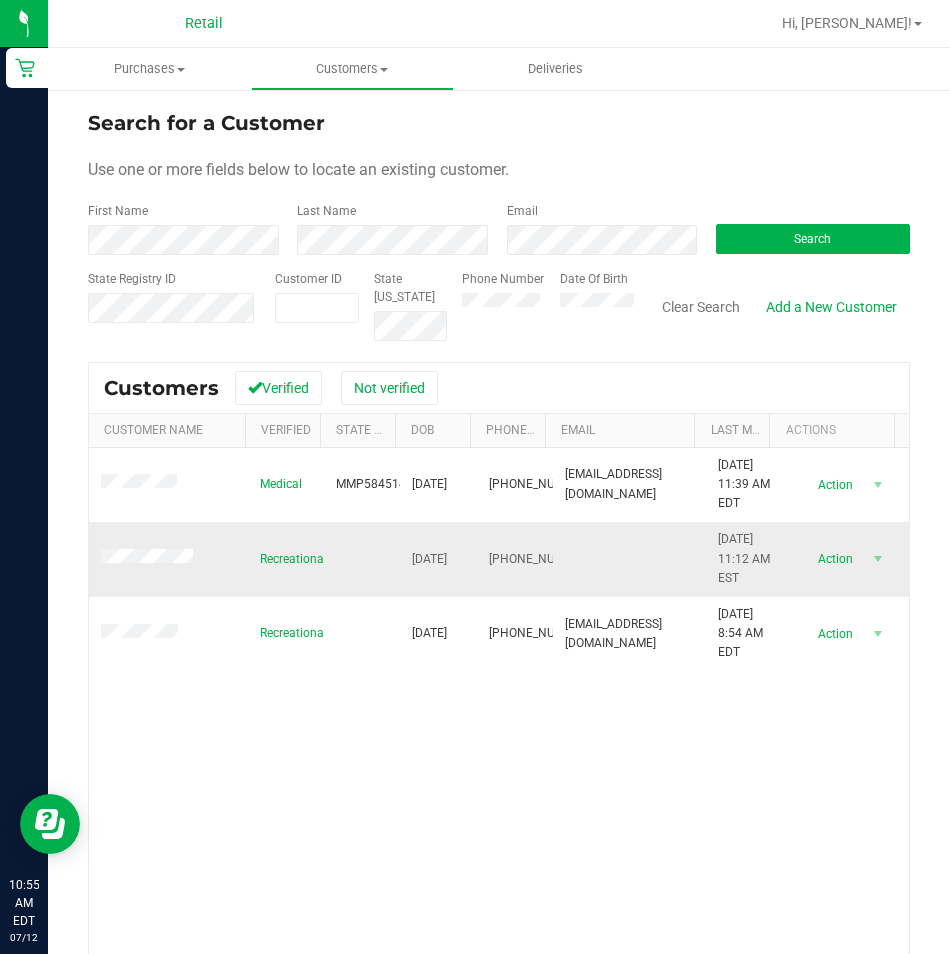 click at bounding box center (150, 559) 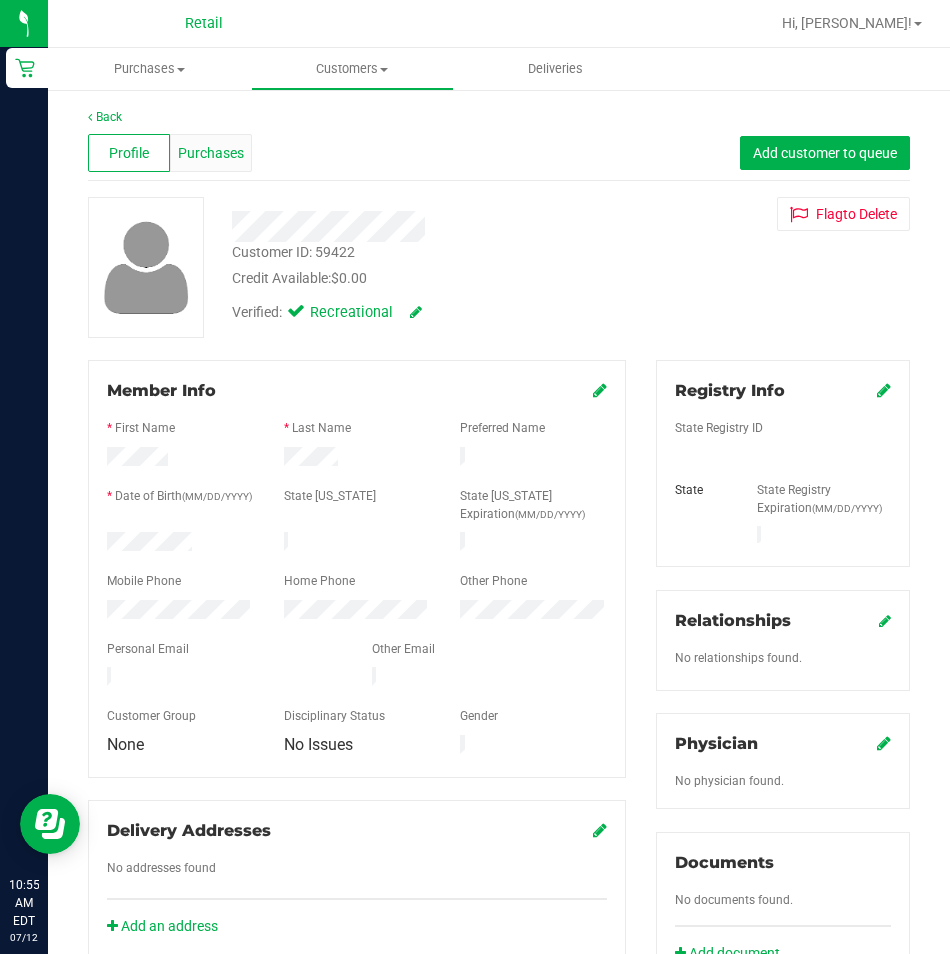 click on "Purchases" at bounding box center [211, 153] 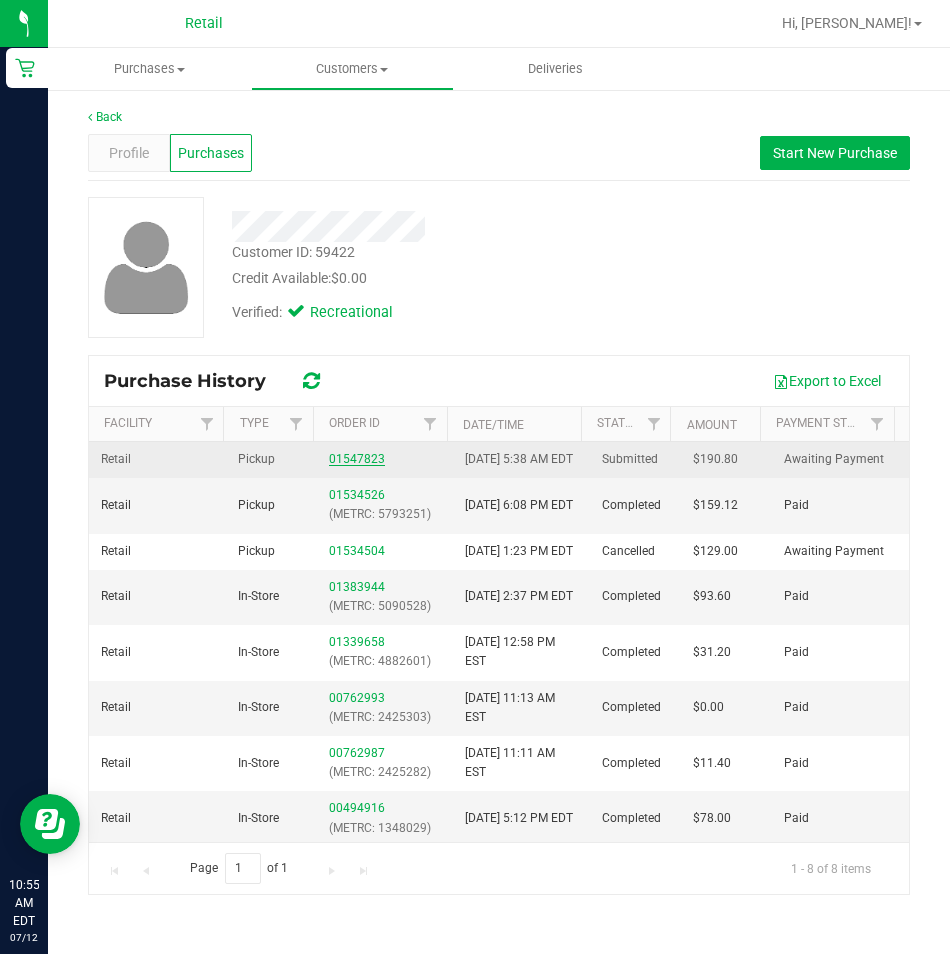 click on "01547823" at bounding box center (357, 459) 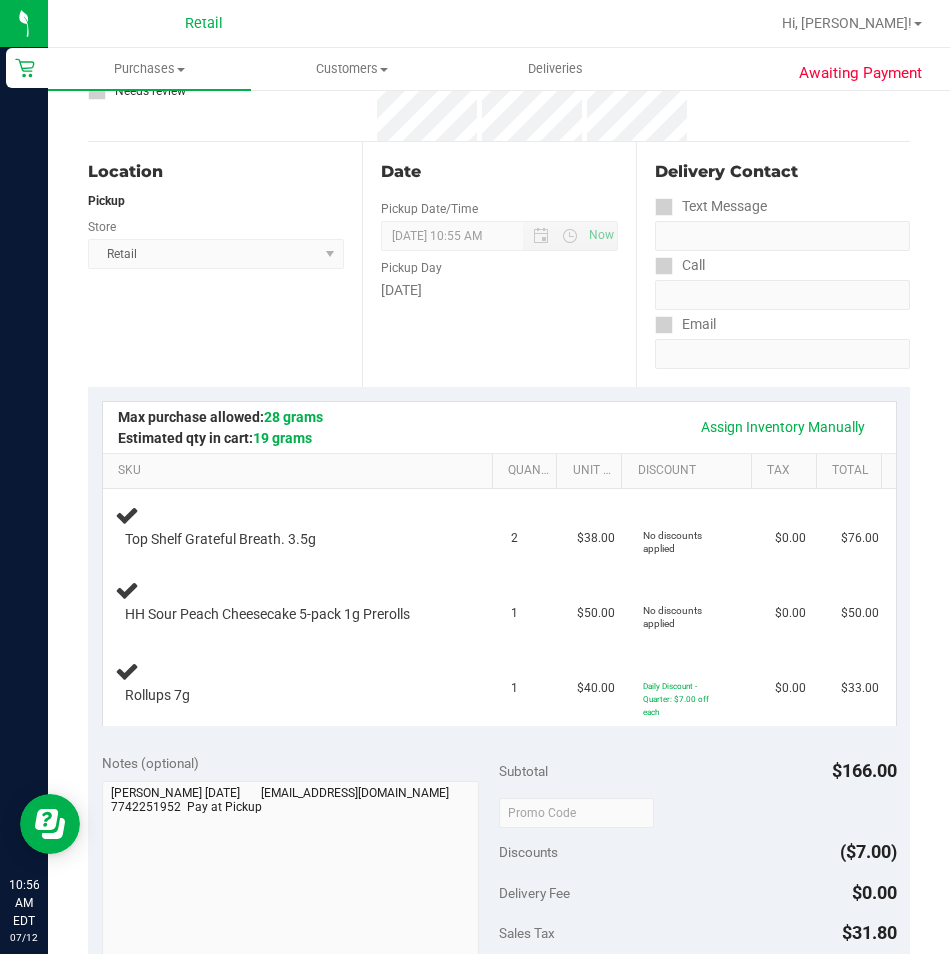 scroll, scrollTop: 0, scrollLeft: 0, axis: both 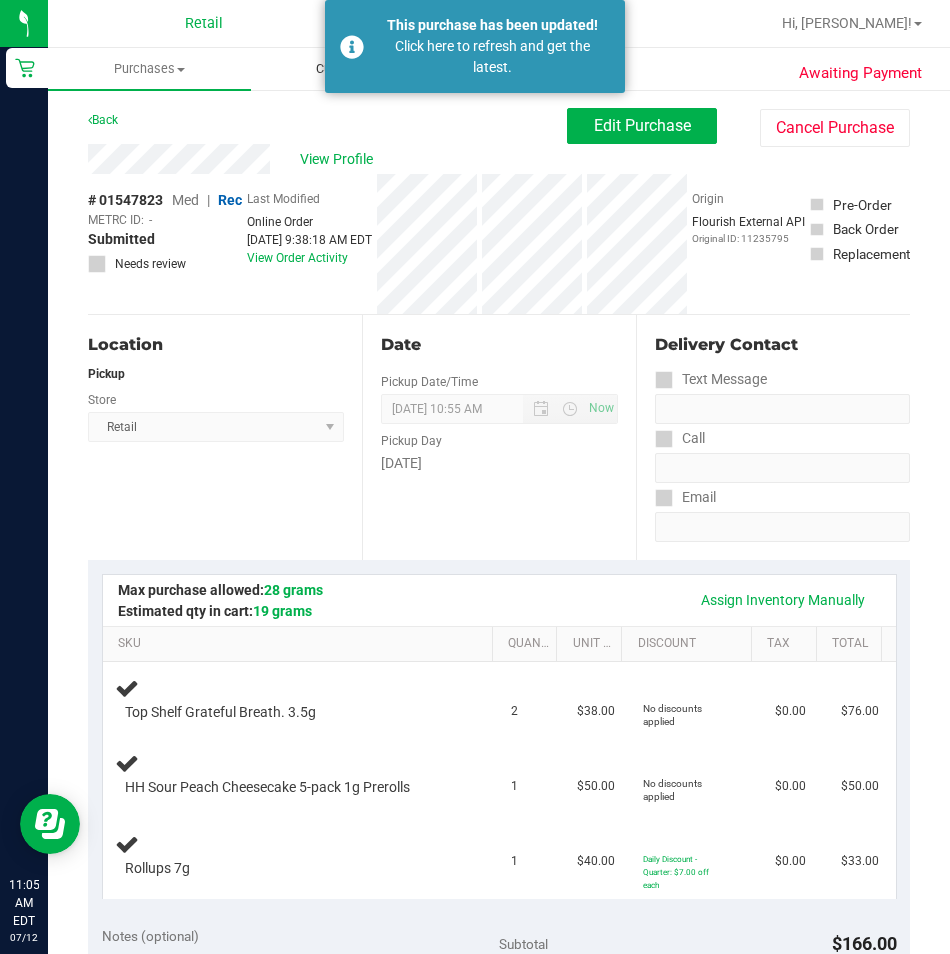 click on "Customers" at bounding box center [352, 69] 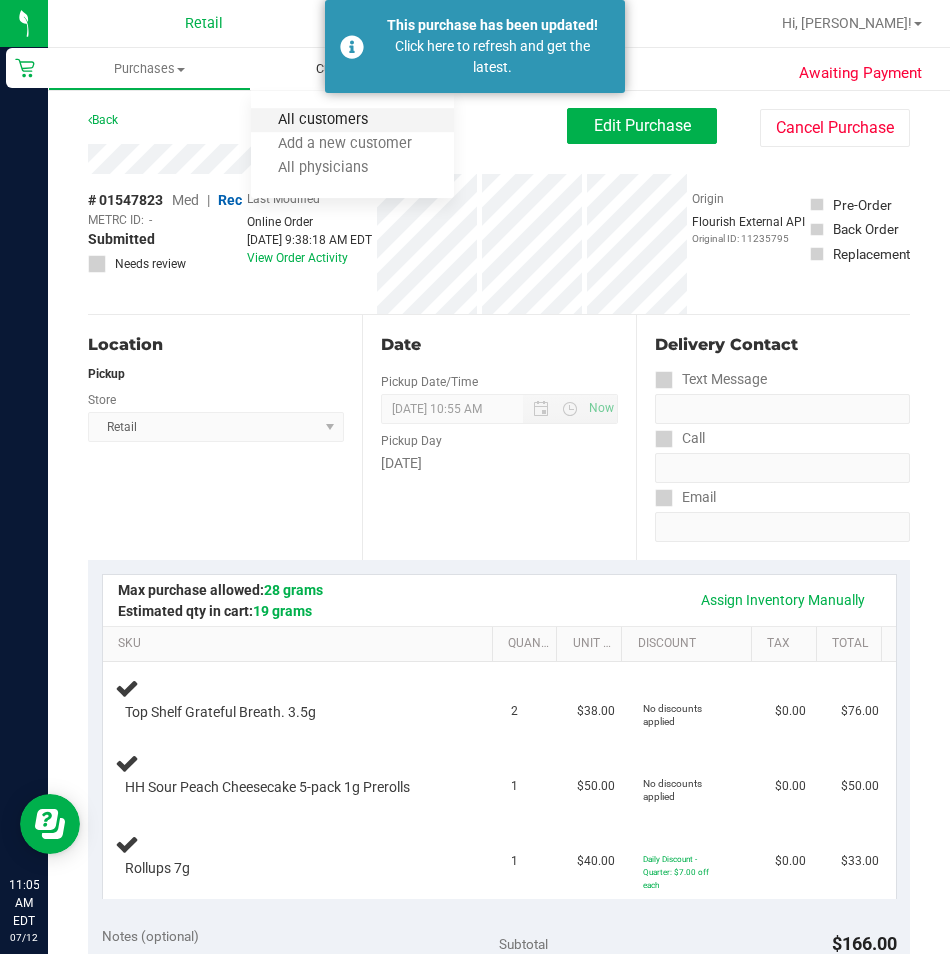 click on "All customers" at bounding box center (323, 120) 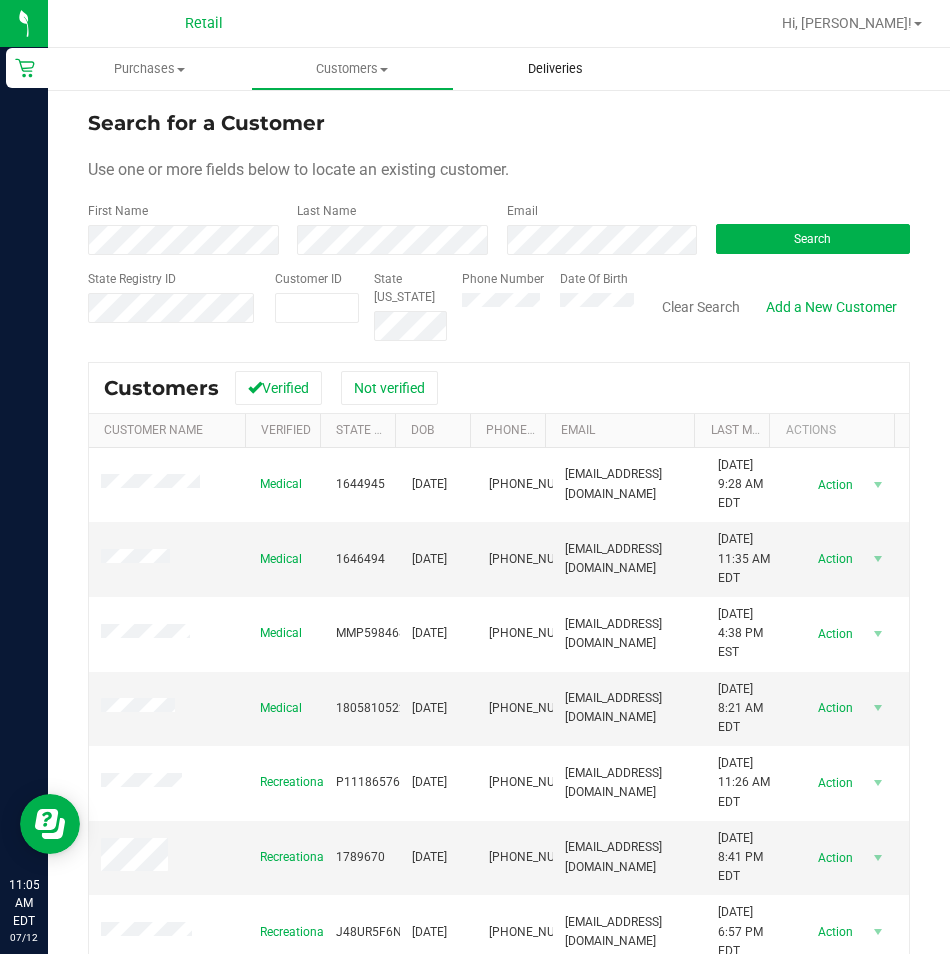 click on "Deliveries" at bounding box center [555, 69] 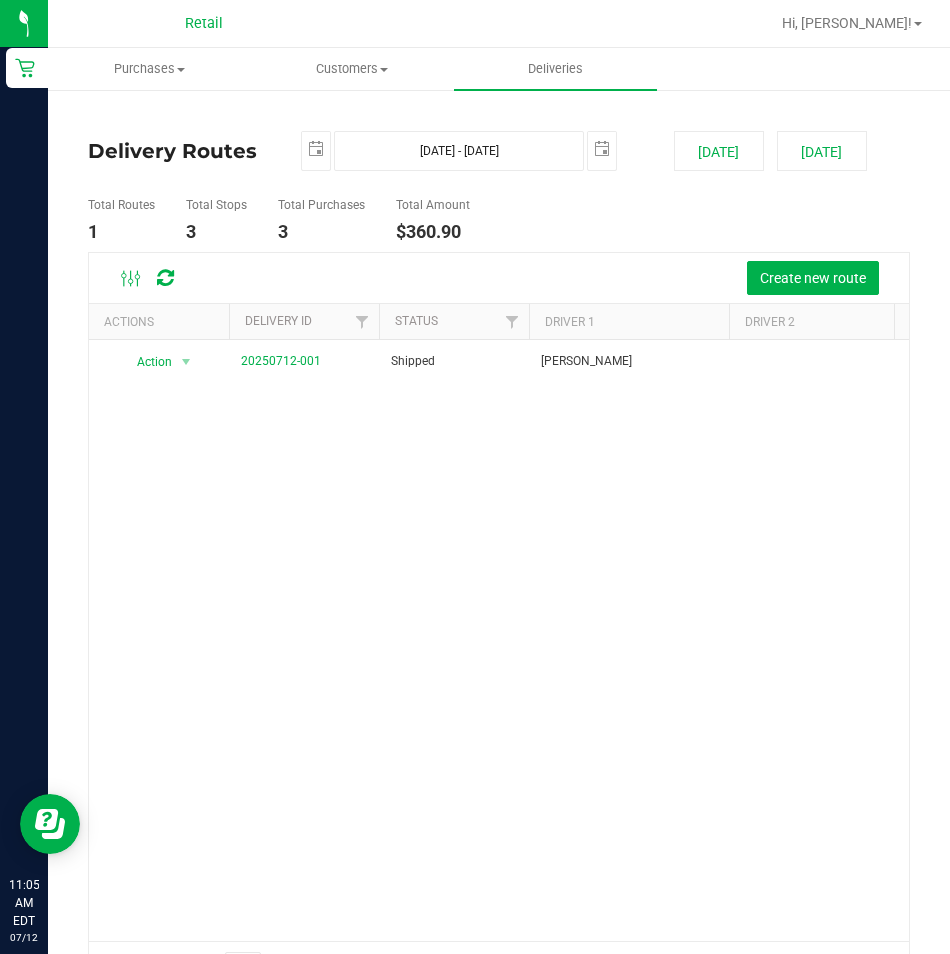 click at bounding box center [165, 278] 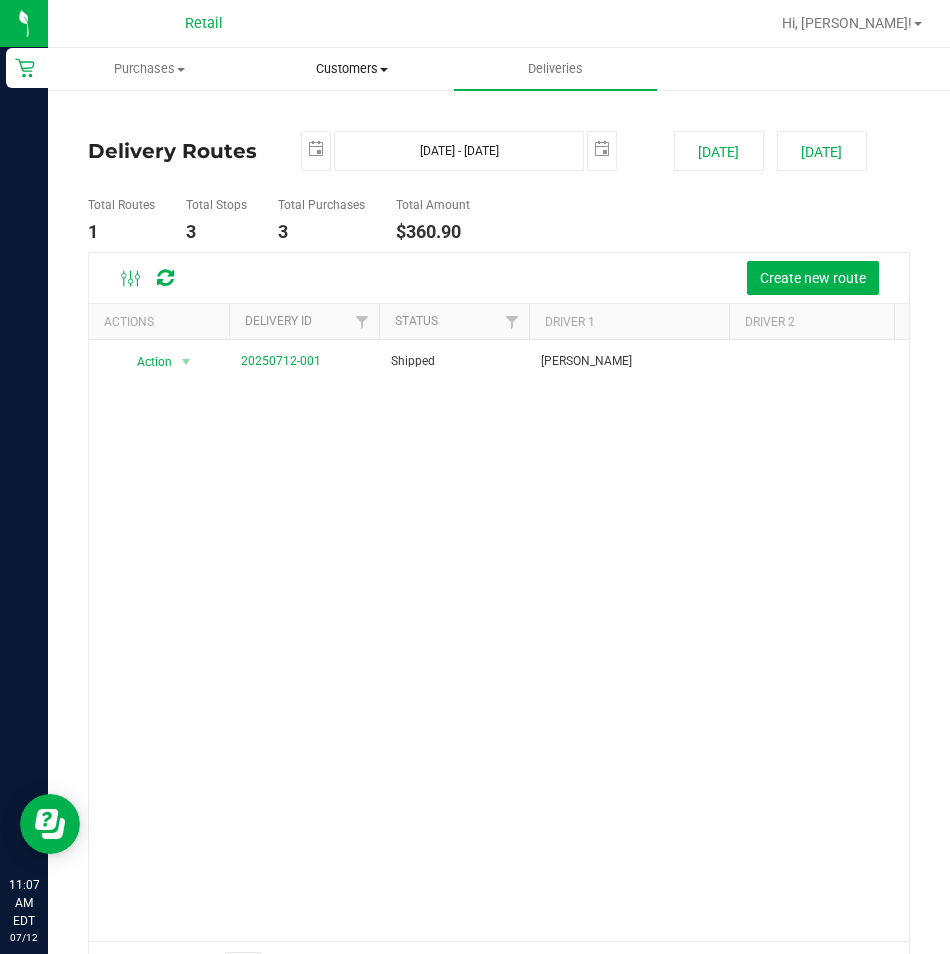 click on "Customers" at bounding box center [352, 69] 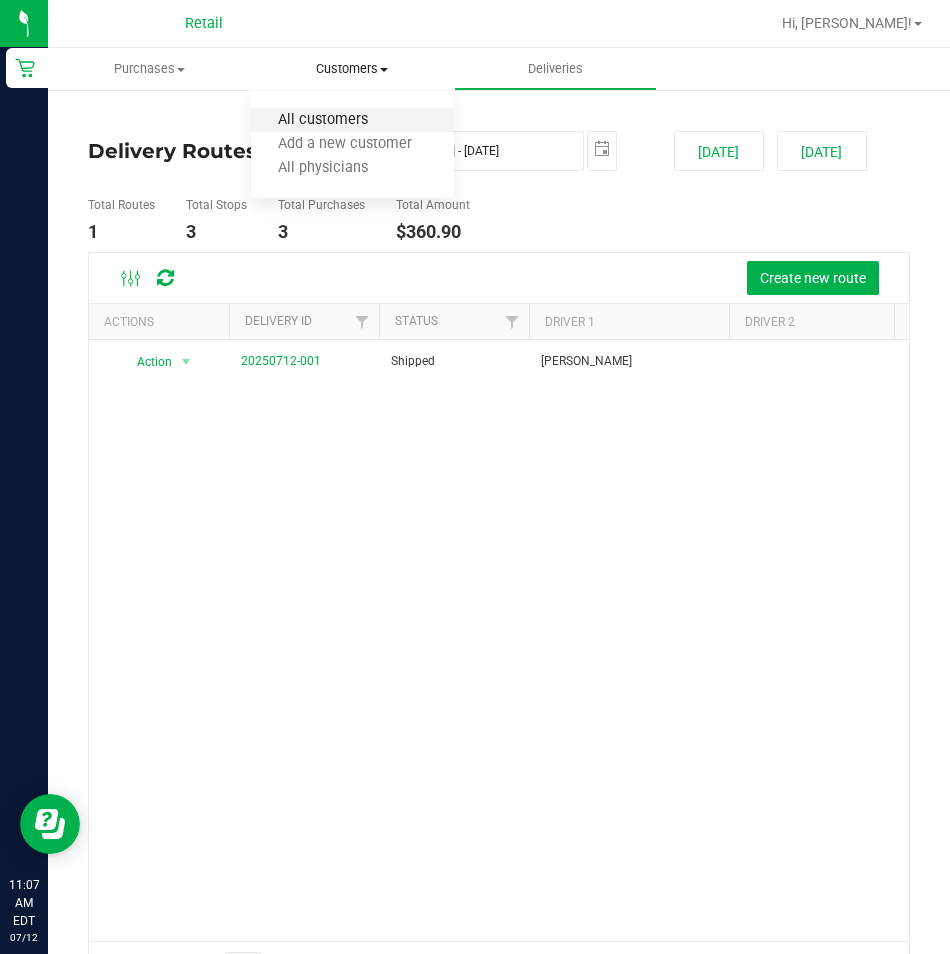 click on "All customers" at bounding box center [323, 120] 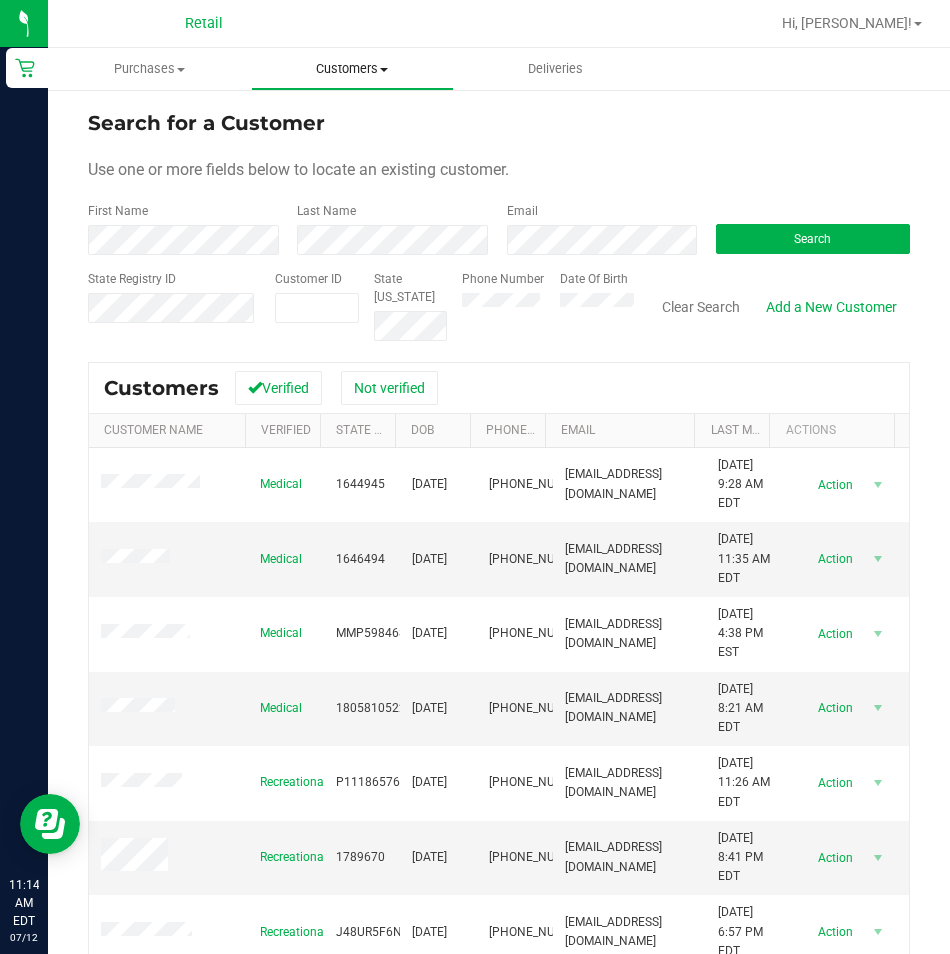 click on "Customers" at bounding box center [352, 69] 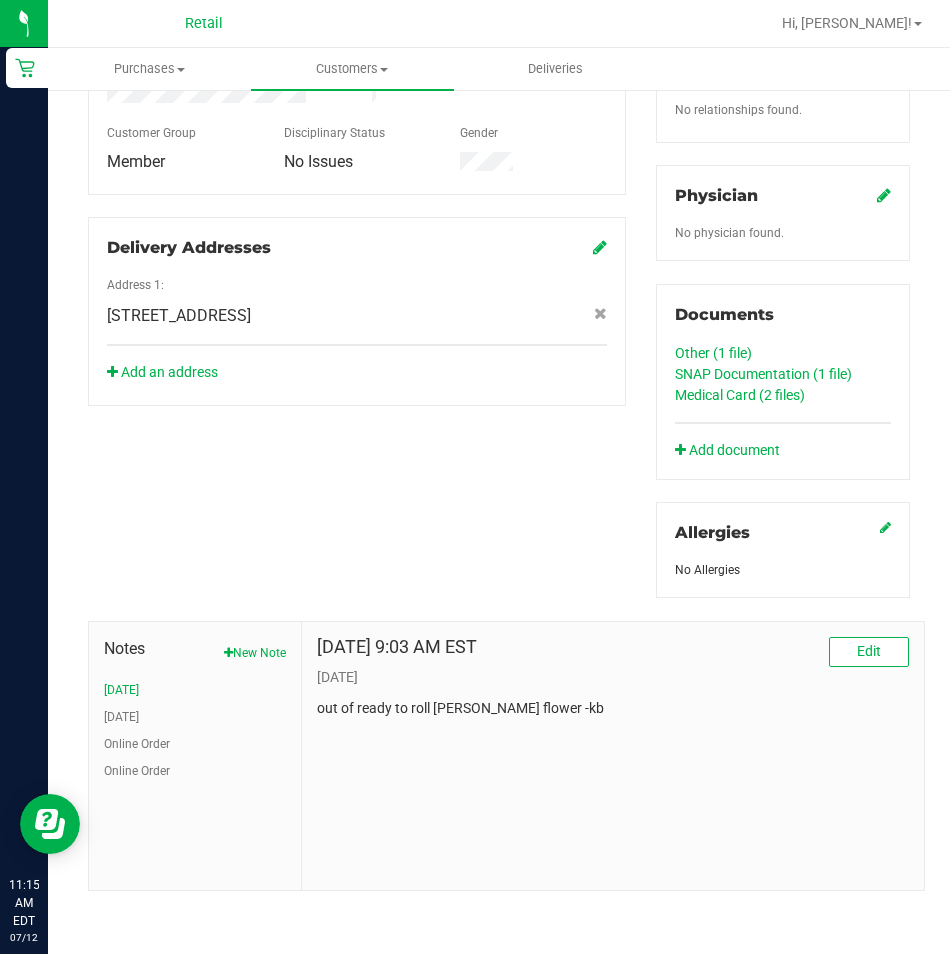 scroll, scrollTop: 0, scrollLeft: 0, axis: both 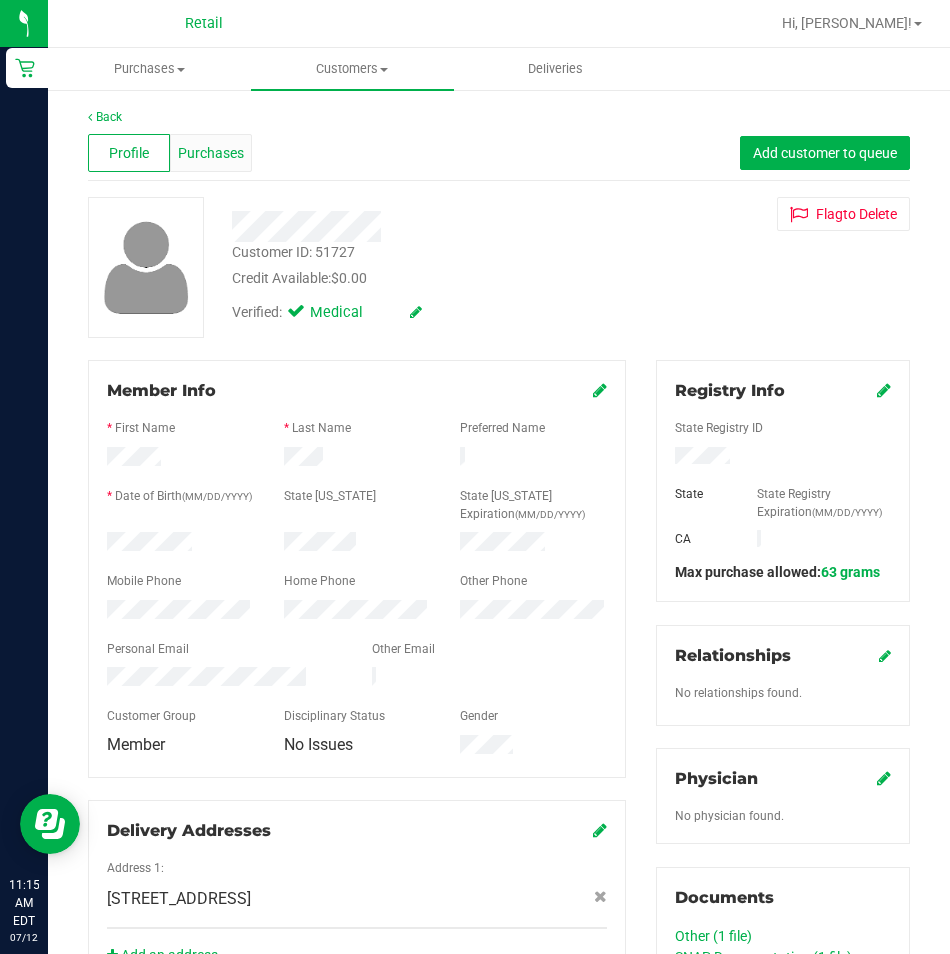 click on "Purchases" at bounding box center [211, 153] 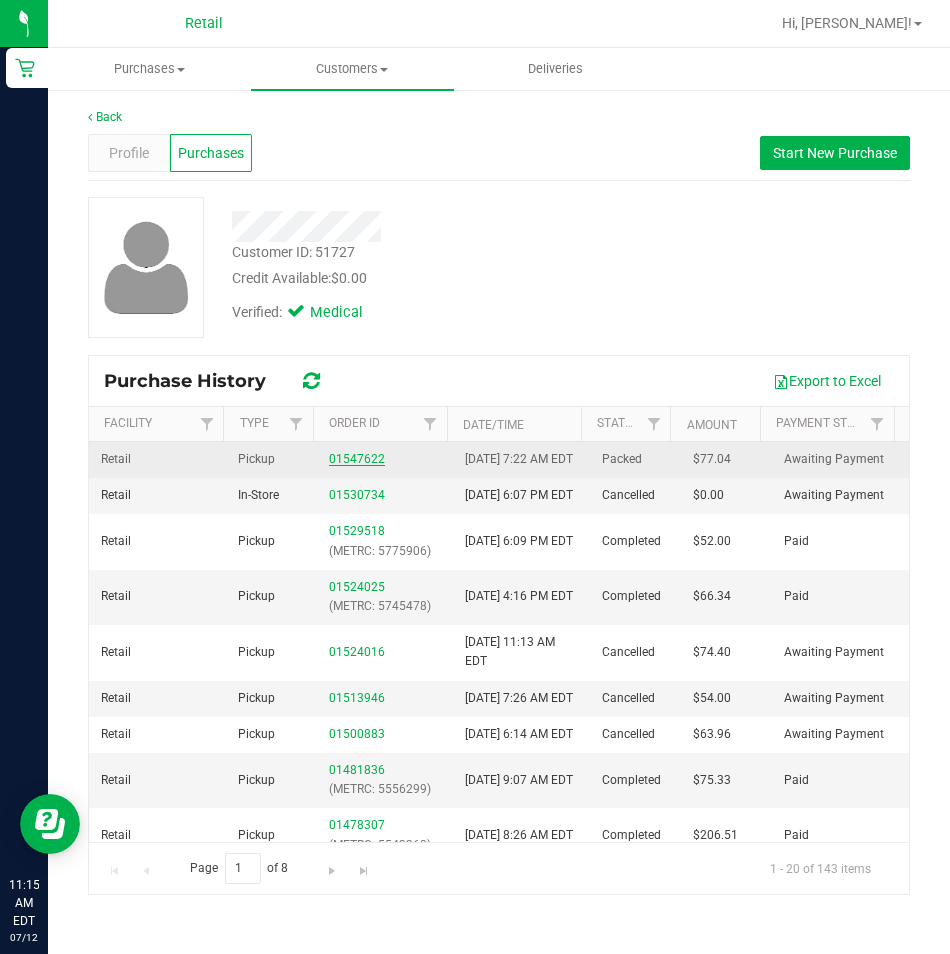 click on "01547622" at bounding box center (357, 459) 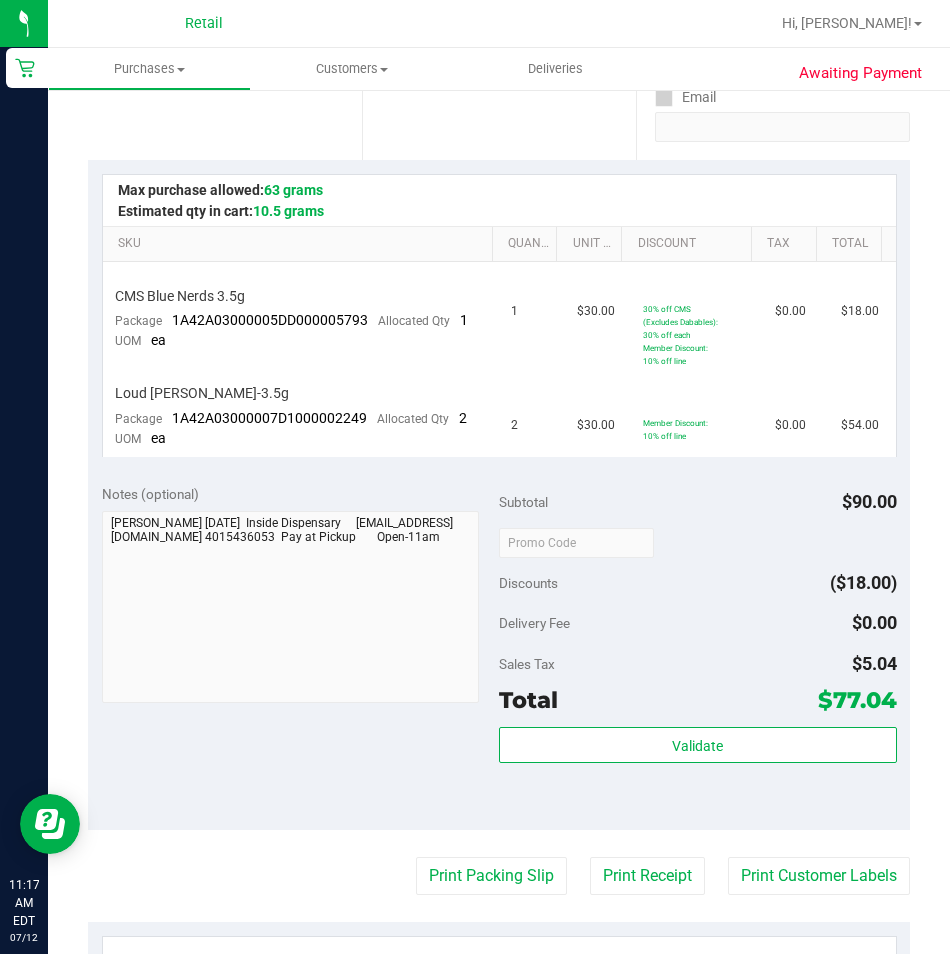 scroll, scrollTop: 0, scrollLeft: 0, axis: both 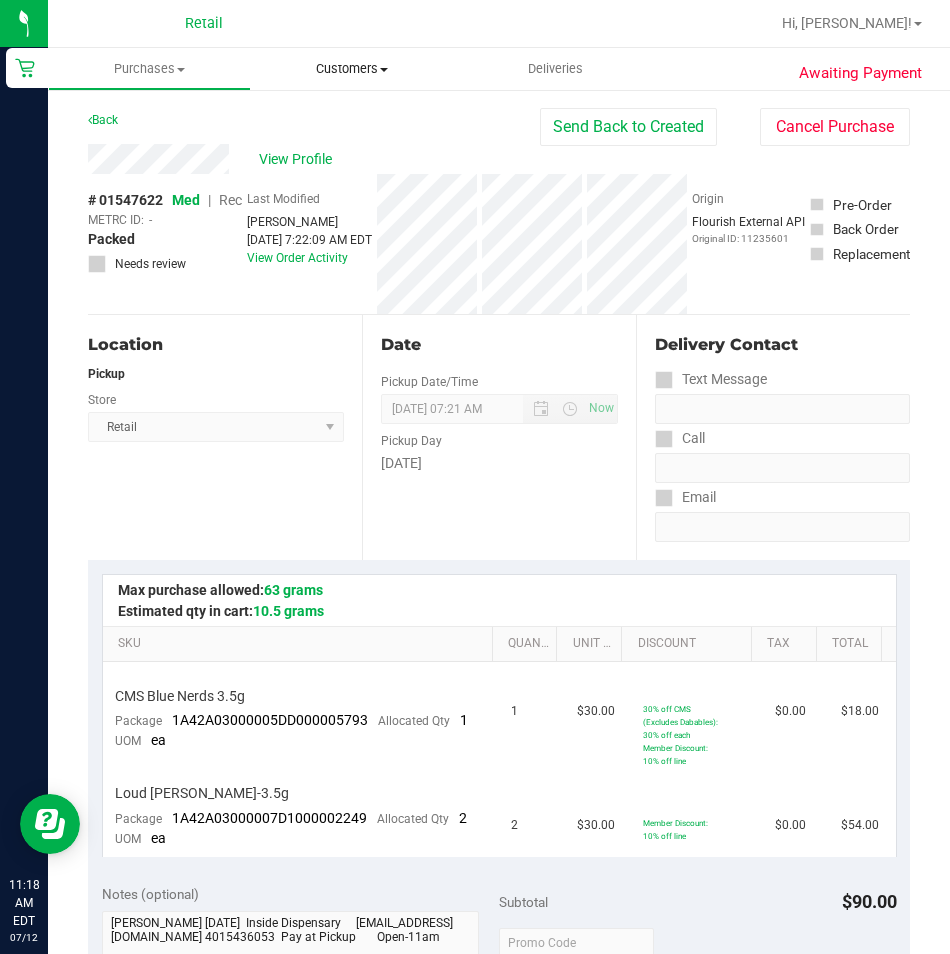 click on "Customers" at bounding box center [352, 69] 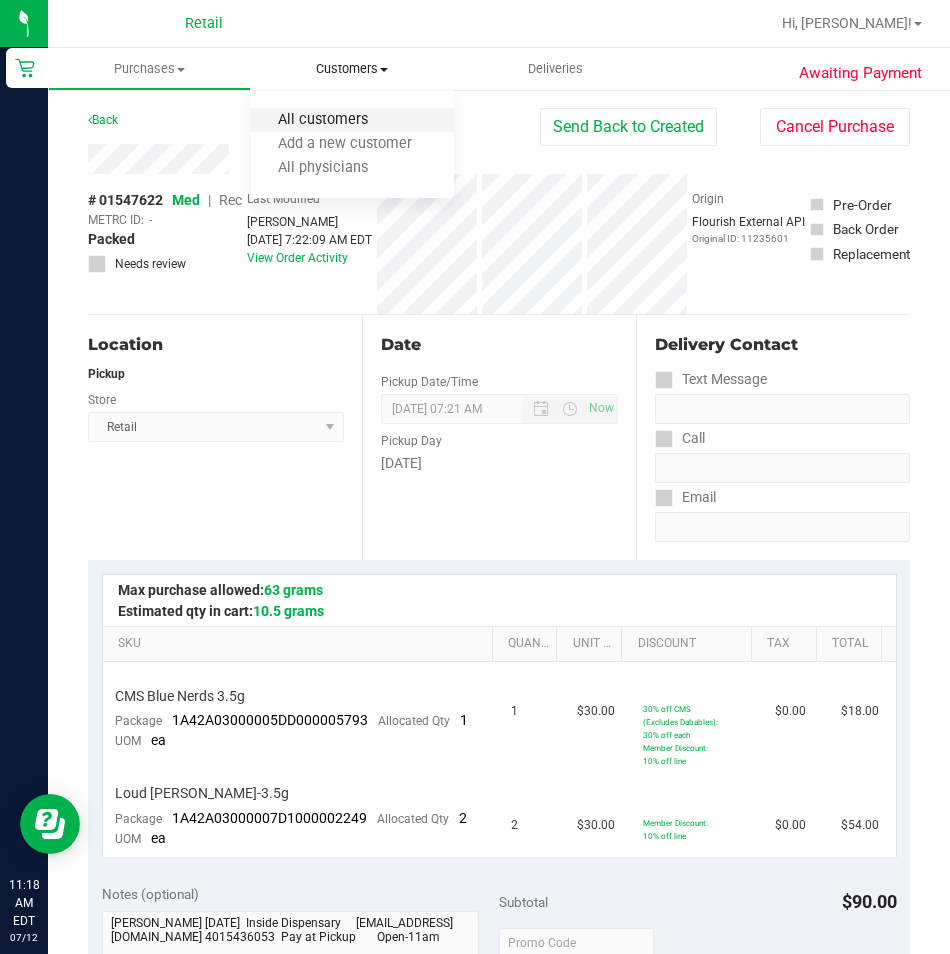 click on "All customers" at bounding box center (323, 120) 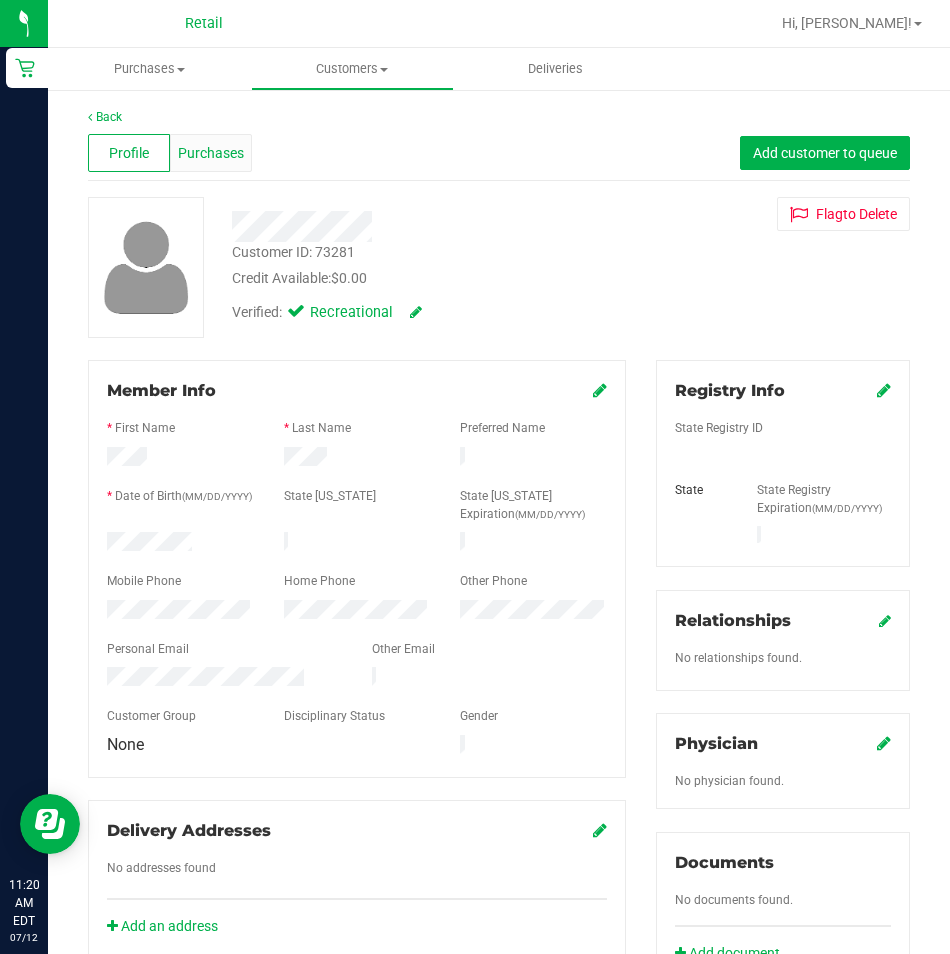click on "Purchases" at bounding box center [211, 153] 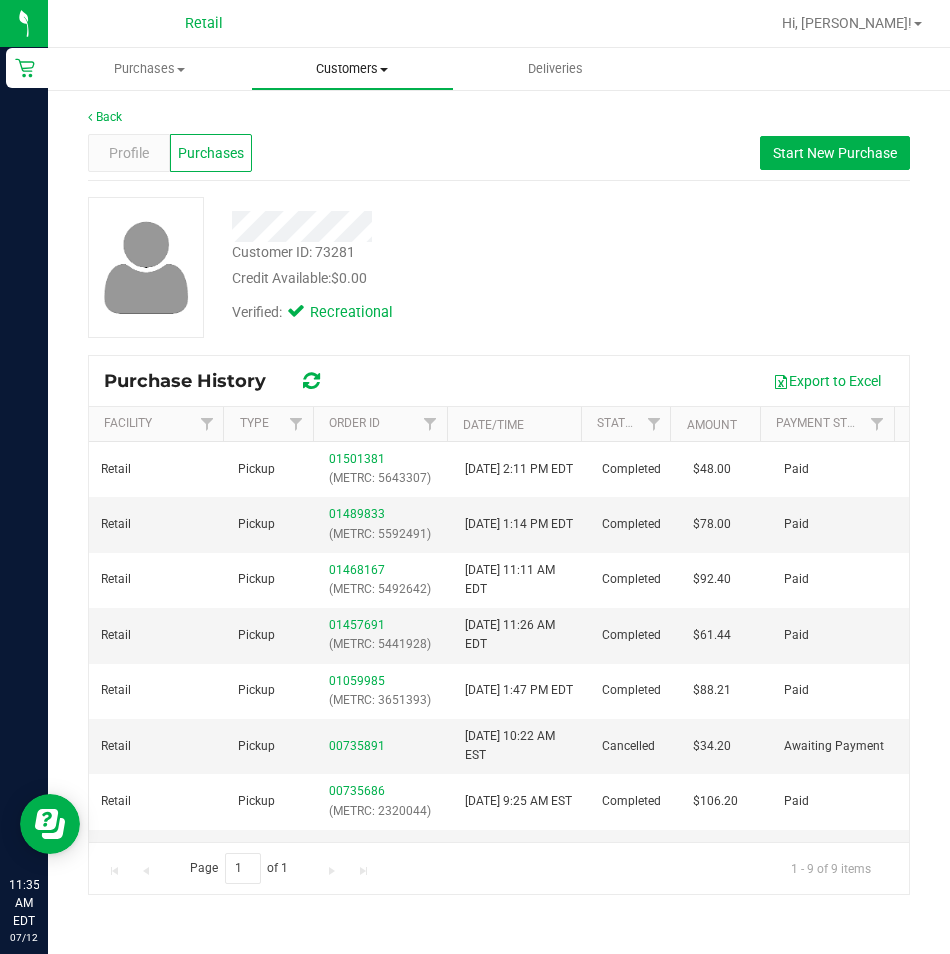 click on "Customers" at bounding box center [352, 69] 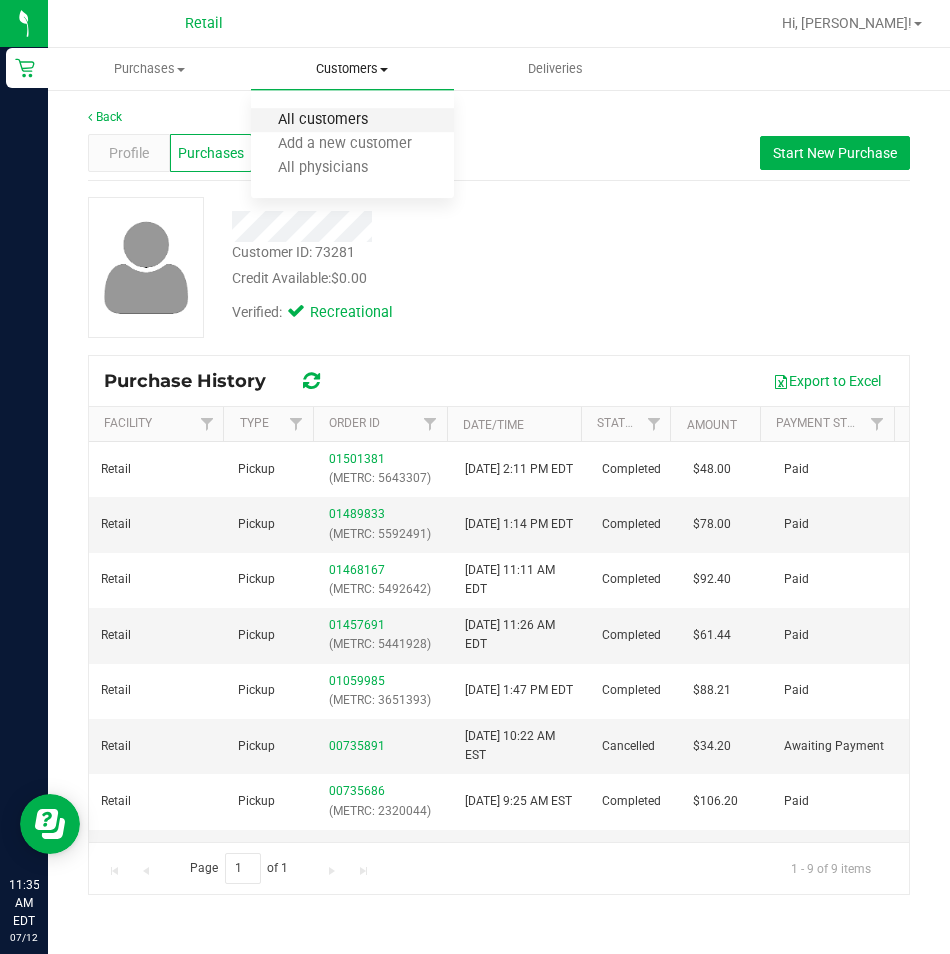 click on "All customers" at bounding box center [323, 120] 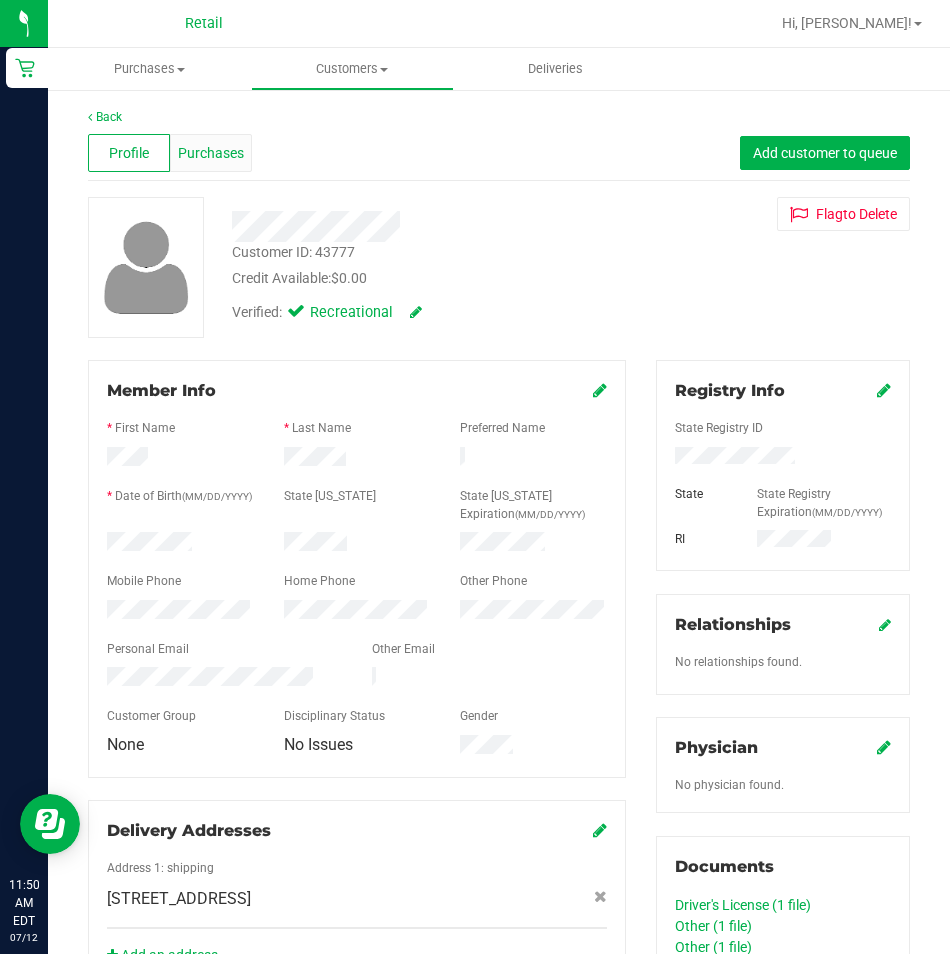 click on "Purchases" at bounding box center [211, 153] 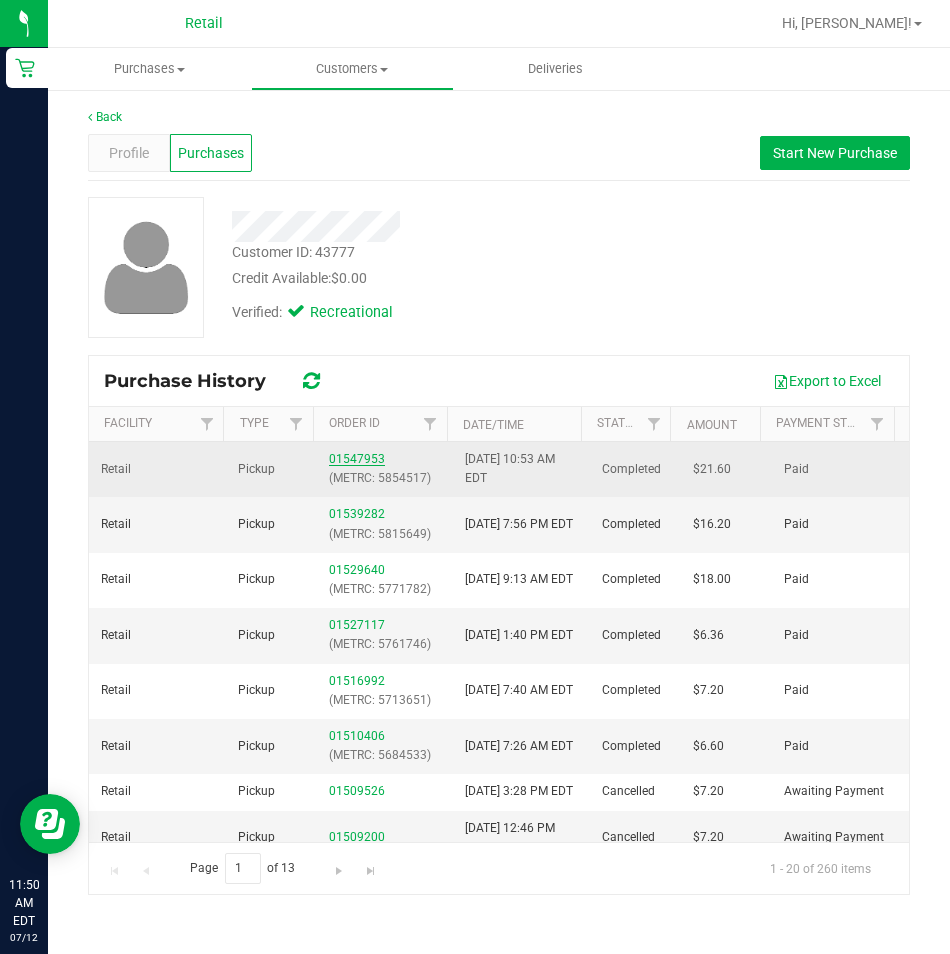 click on "01547953" at bounding box center [357, 459] 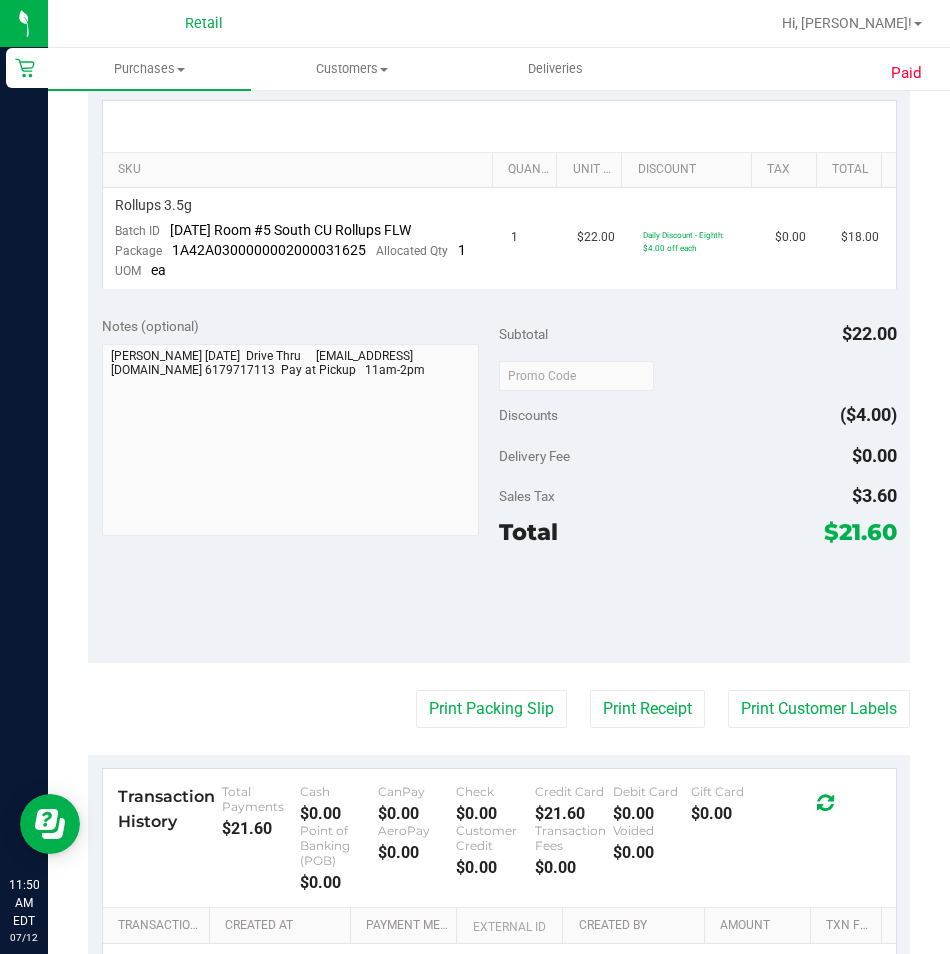 scroll, scrollTop: 500, scrollLeft: 0, axis: vertical 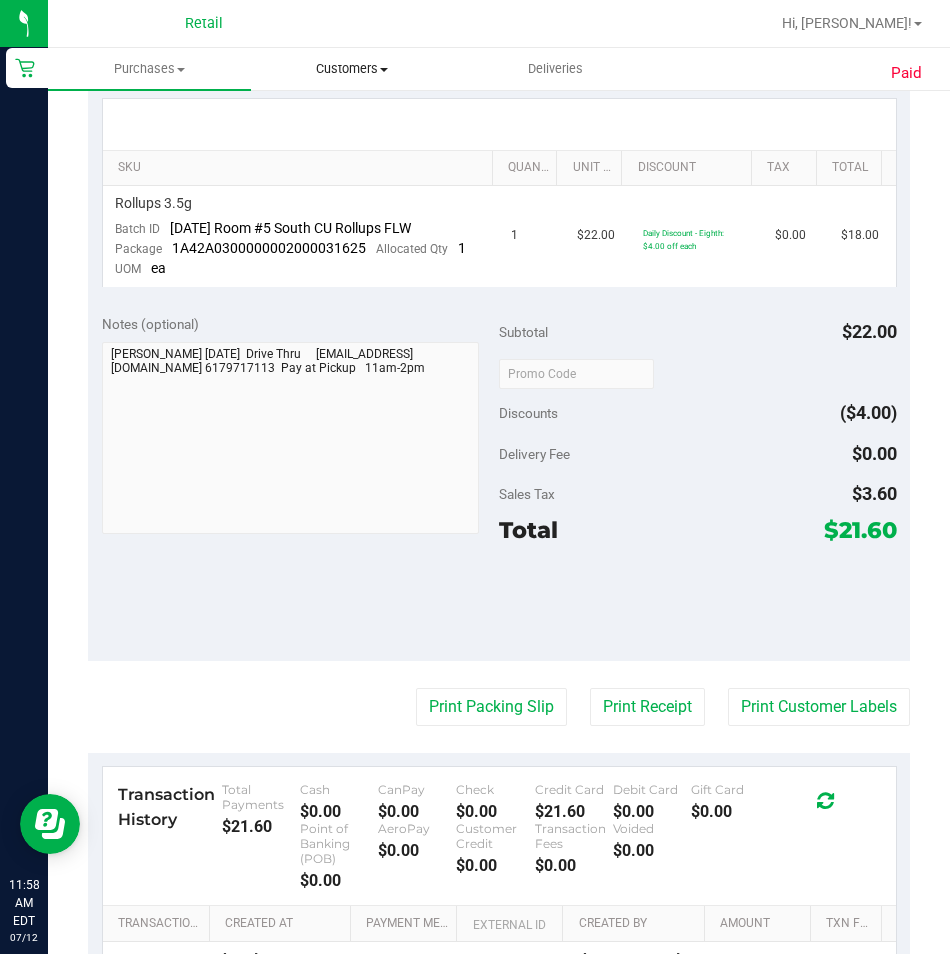 click on "Customers
All customers
Add a new customer
All physicians" at bounding box center [352, 69] 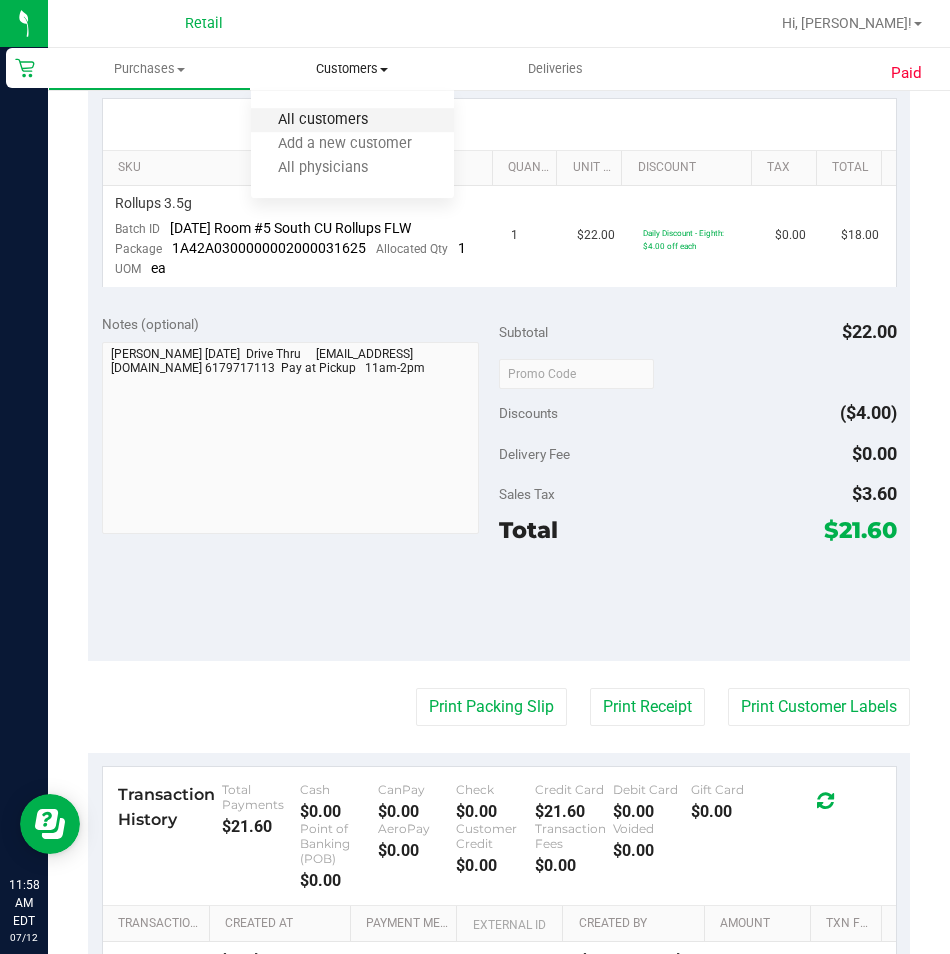 click on "All customers" at bounding box center [323, 120] 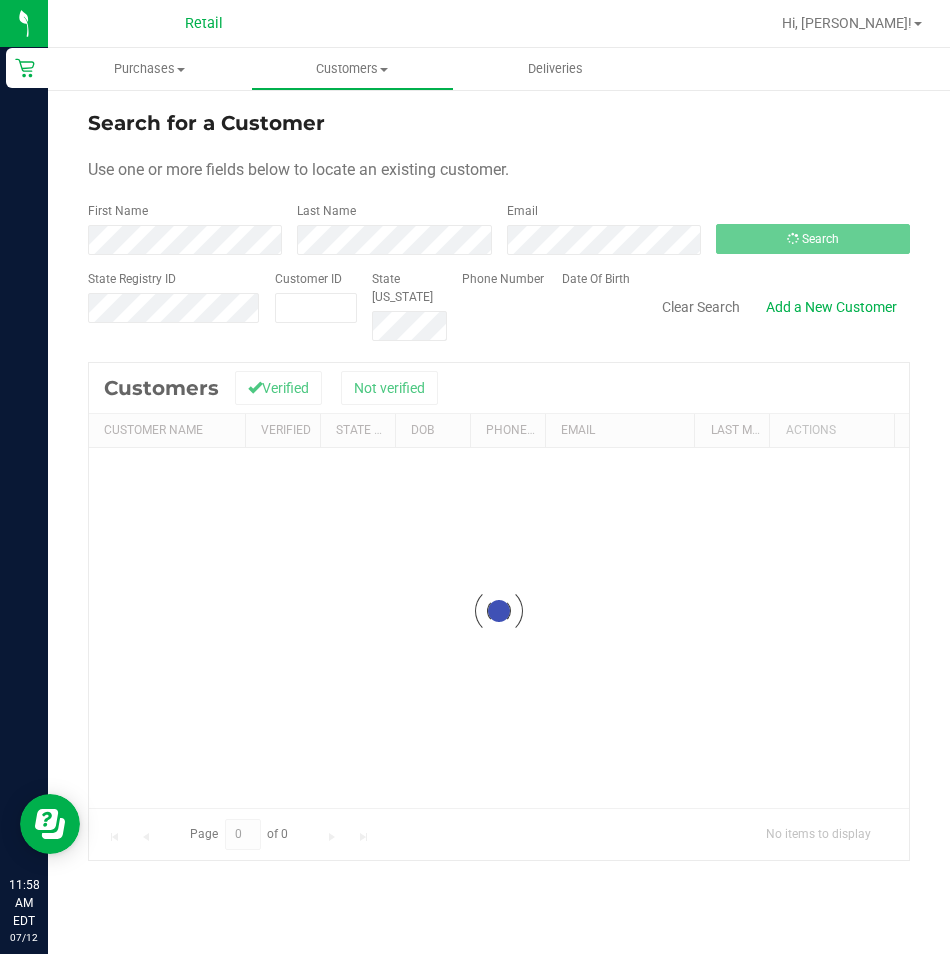 scroll, scrollTop: 0, scrollLeft: 0, axis: both 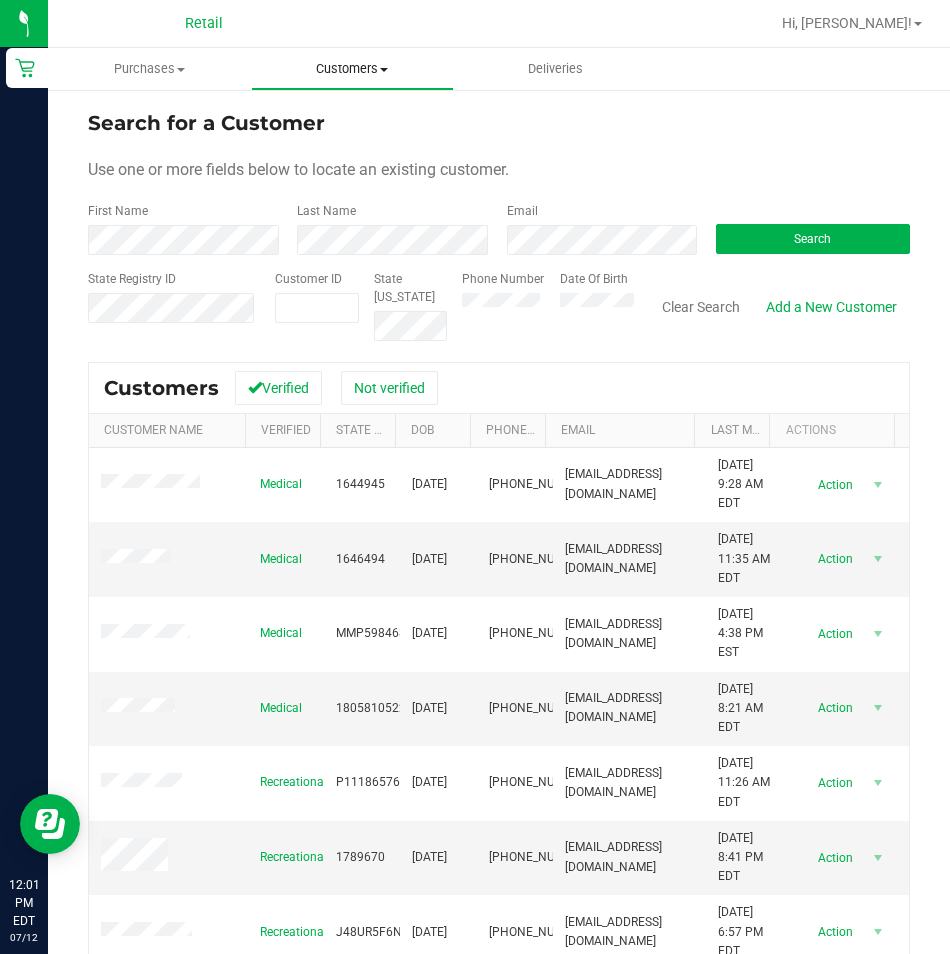 click on "Customers" at bounding box center (352, 69) 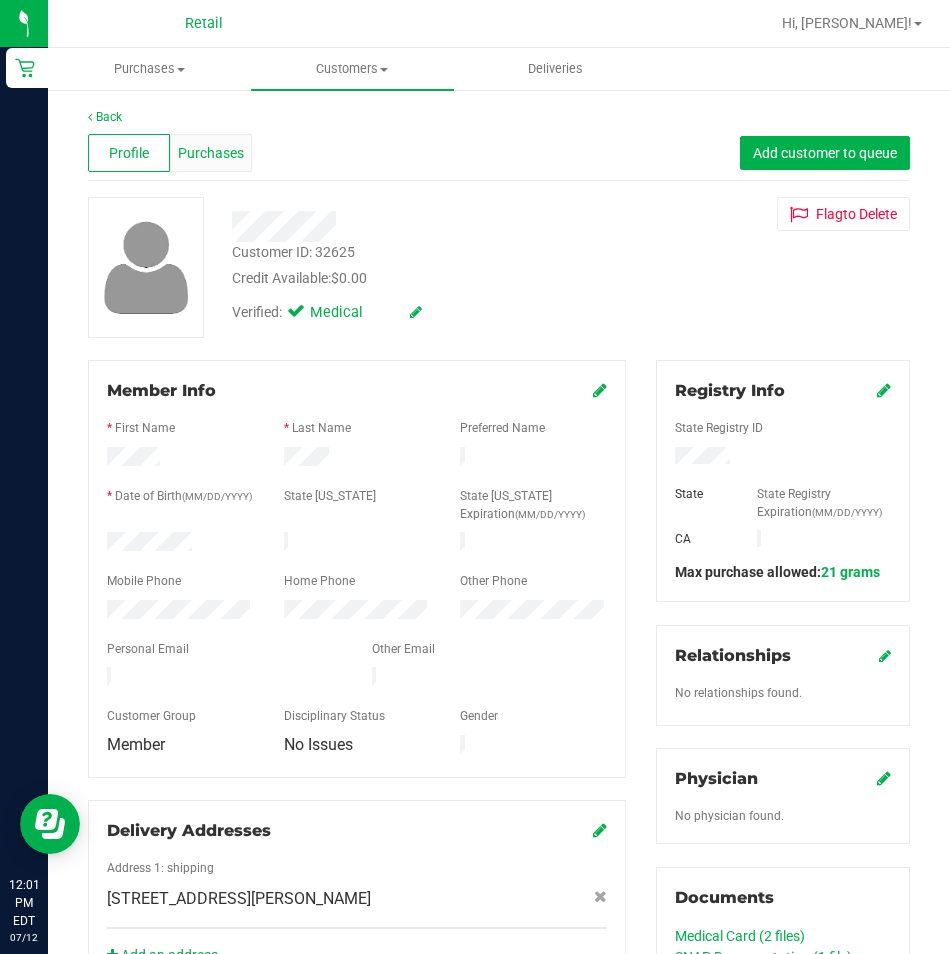 click on "Purchases" at bounding box center (211, 153) 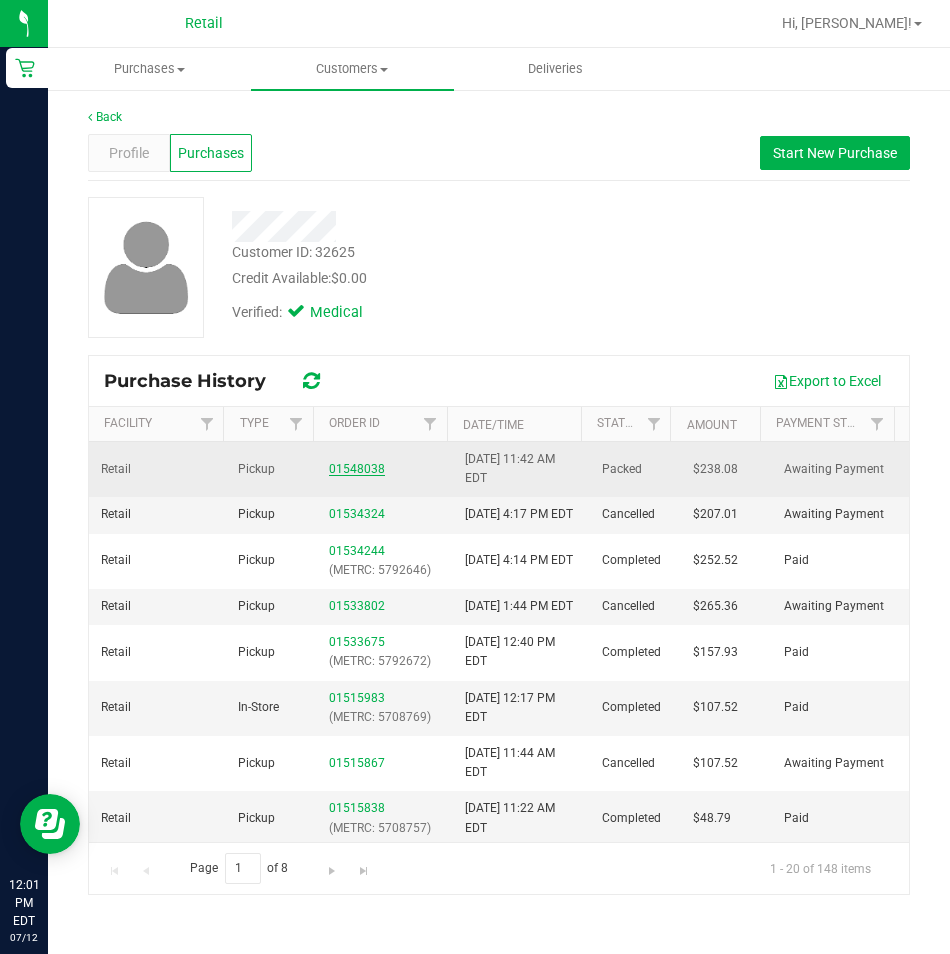 click on "01548038" at bounding box center [357, 469] 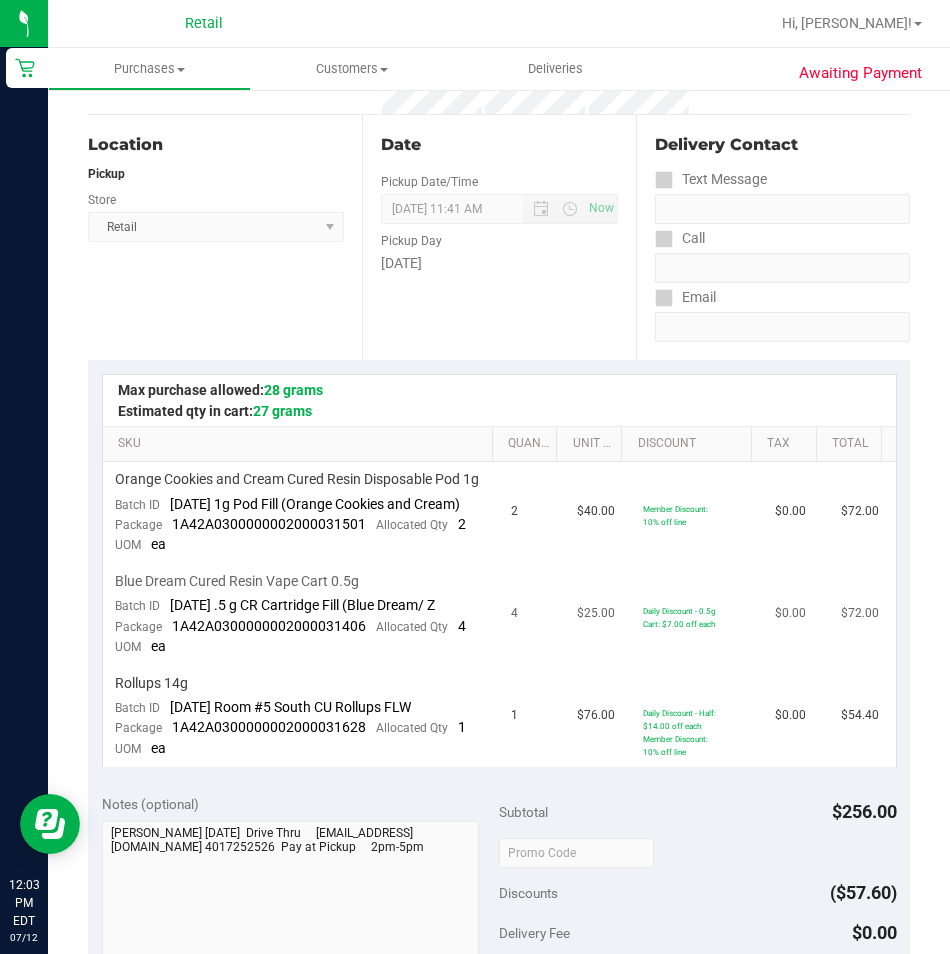 scroll, scrollTop: 0, scrollLeft: 0, axis: both 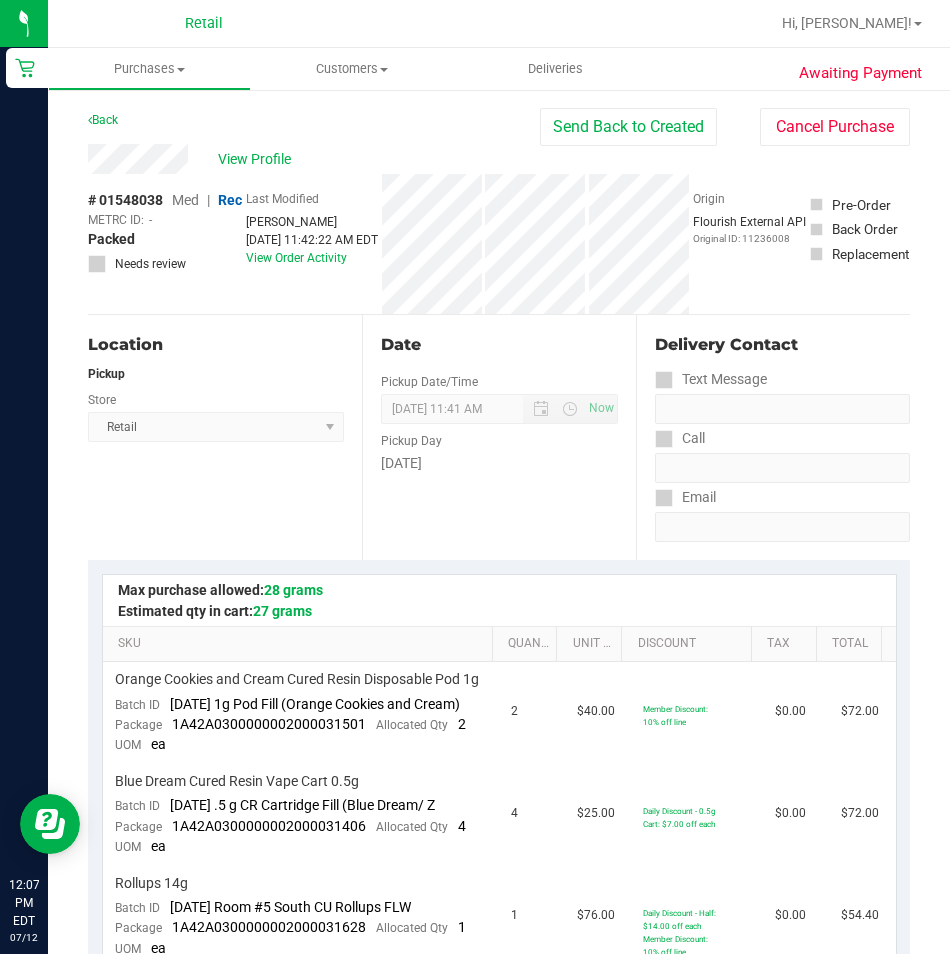 click on "[PERSON_NAME]" at bounding box center (312, 222) 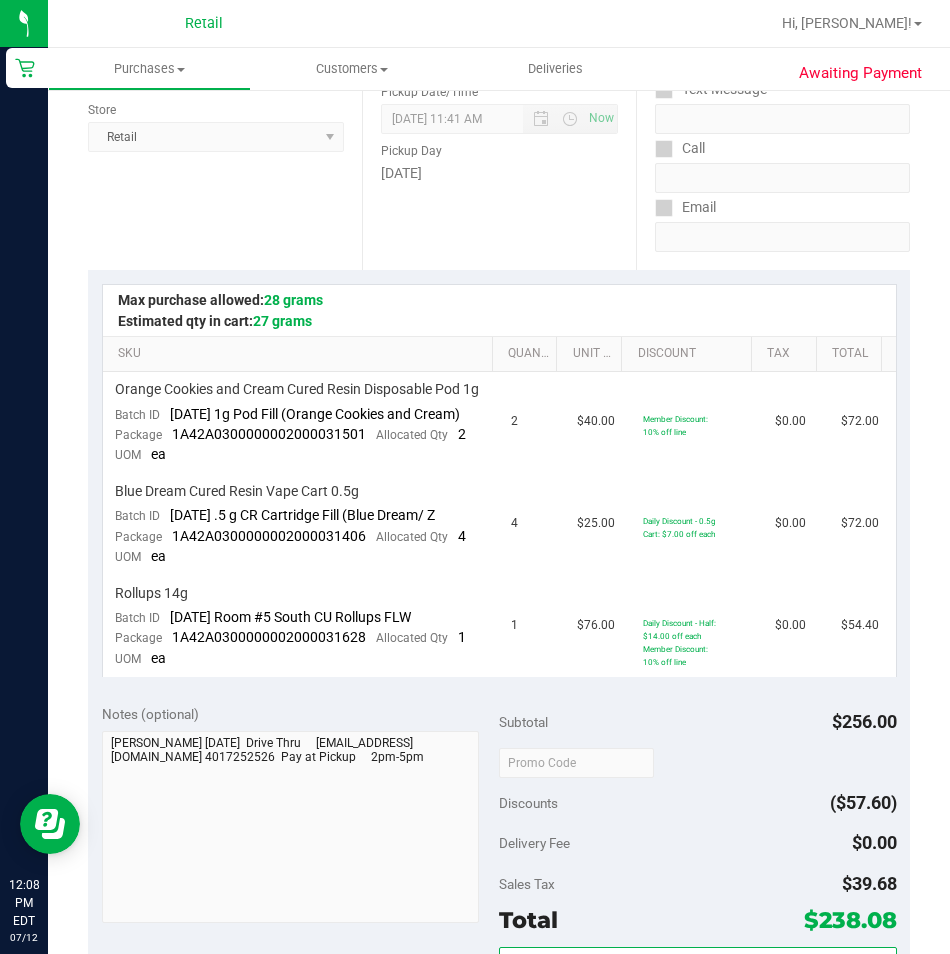 scroll, scrollTop: 400, scrollLeft: 0, axis: vertical 